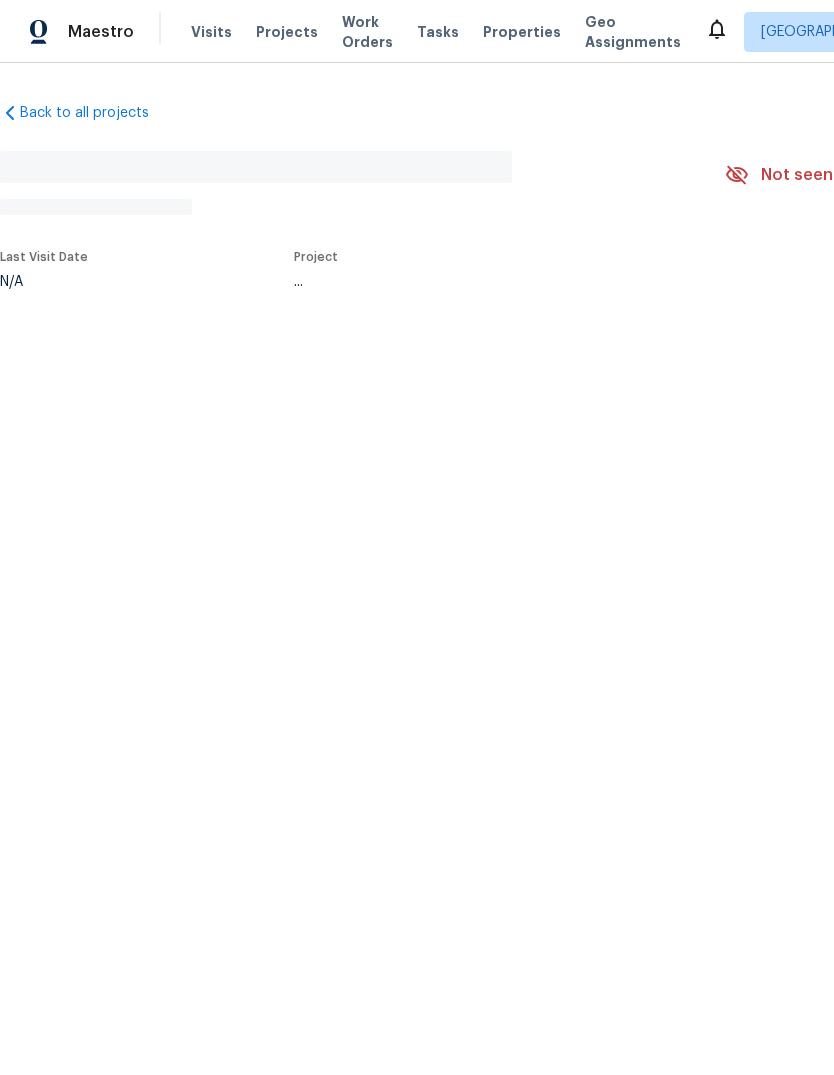 scroll, scrollTop: 0, scrollLeft: 0, axis: both 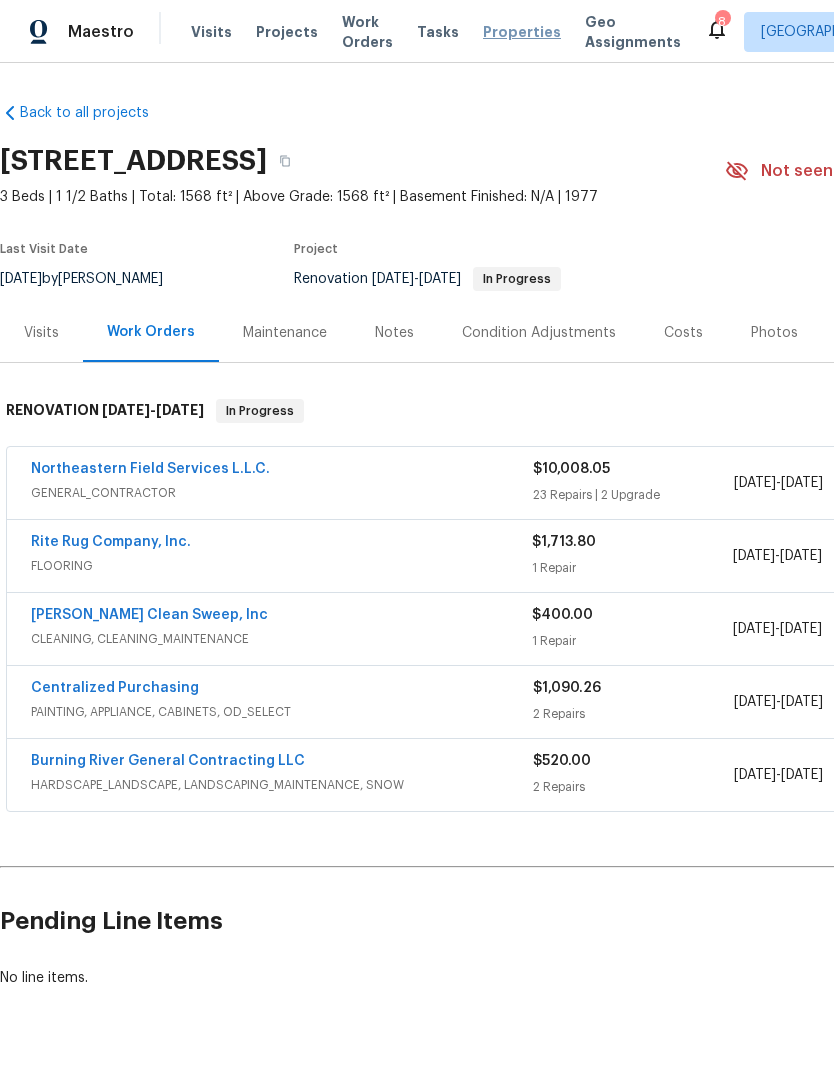 click on "Properties" at bounding box center (522, 32) 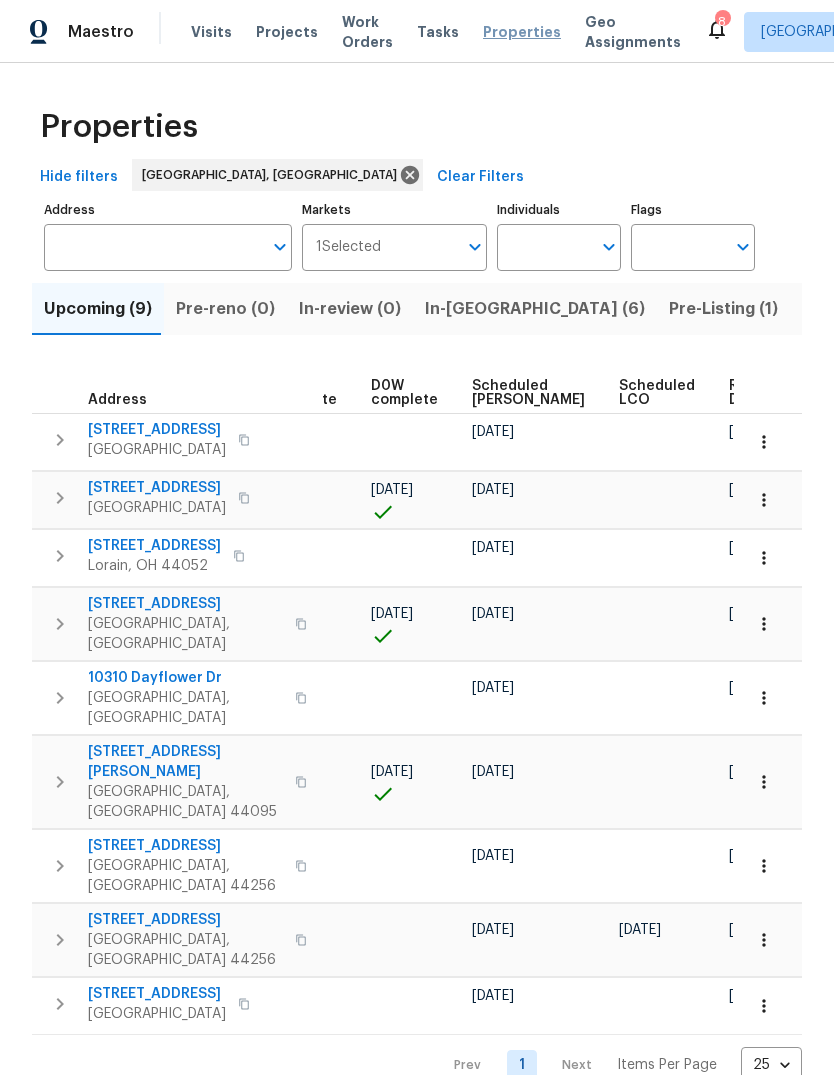 scroll, scrollTop: 0, scrollLeft: 501, axis: horizontal 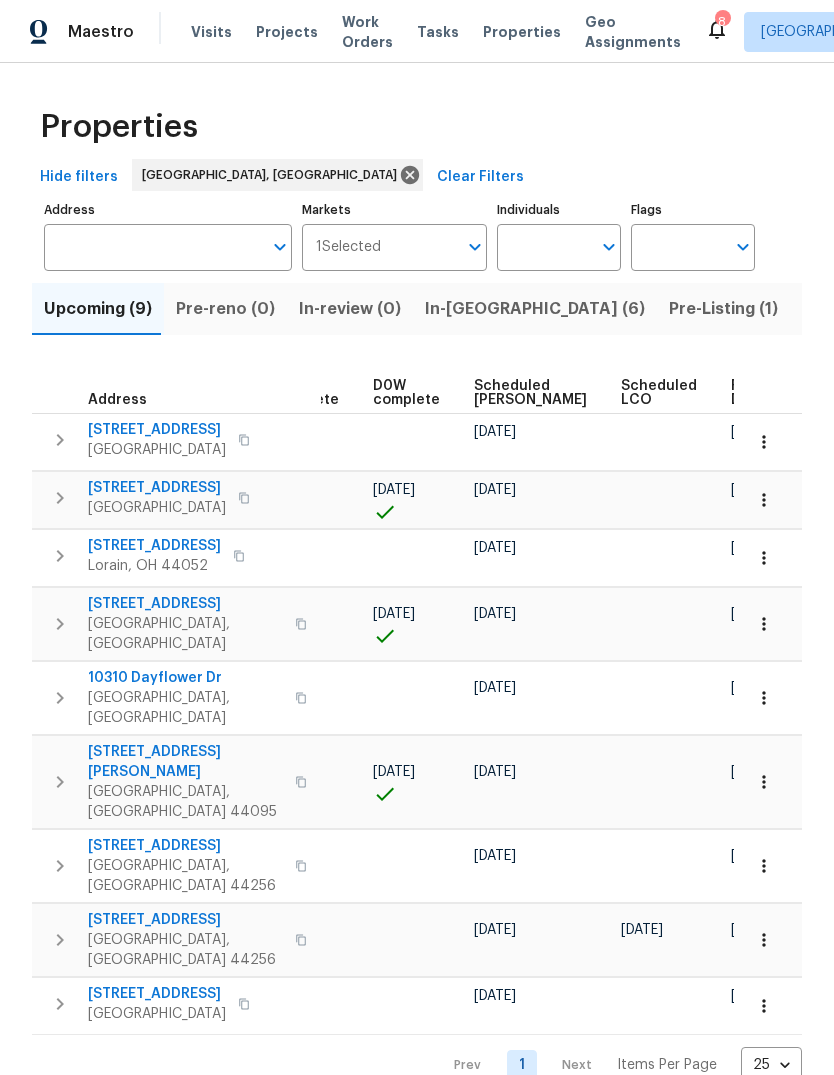 click on "Pre-Listing (1)" at bounding box center [723, 309] 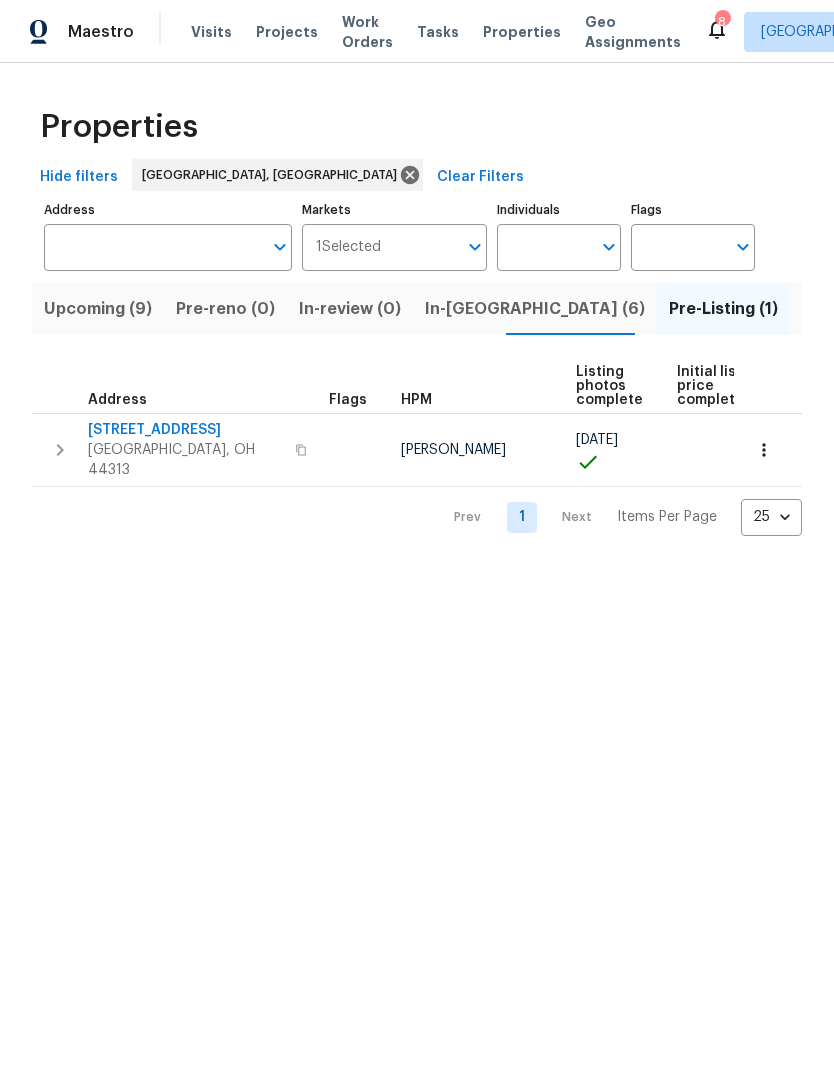 click on "In-[GEOGRAPHIC_DATA] (6)" at bounding box center [535, 309] 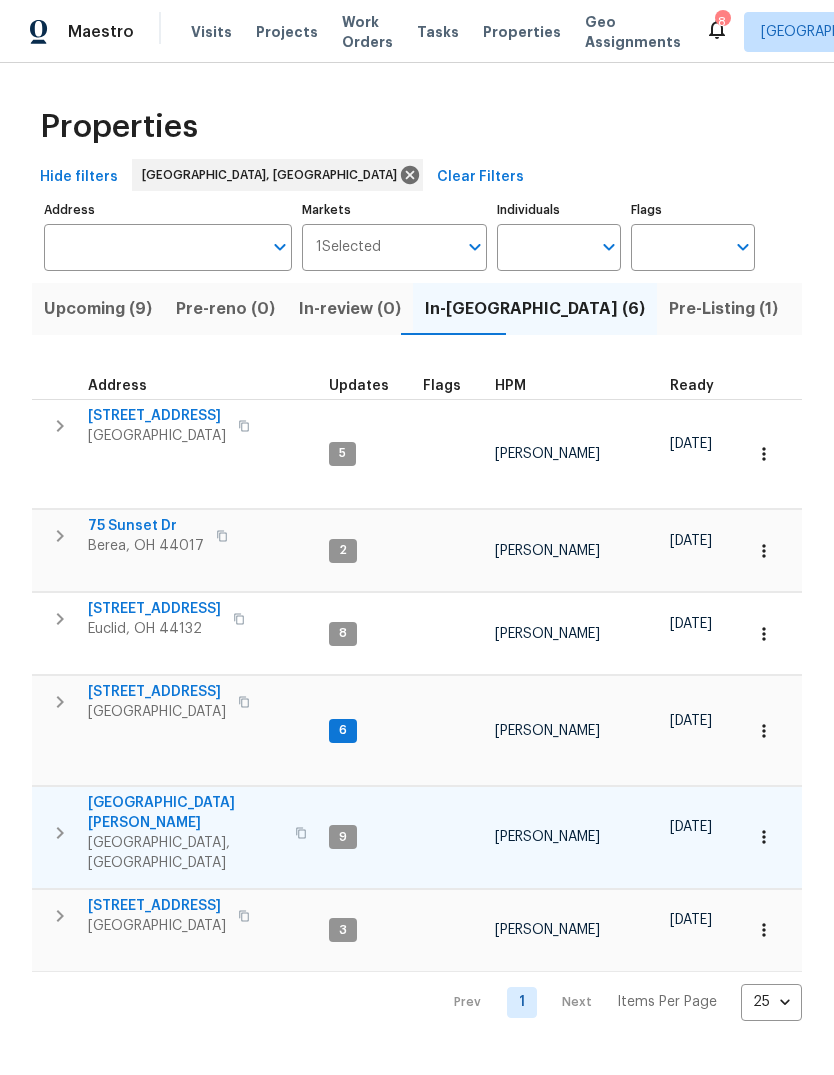 click on "[GEOGRAPHIC_DATA][PERSON_NAME]" at bounding box center [185, 813] 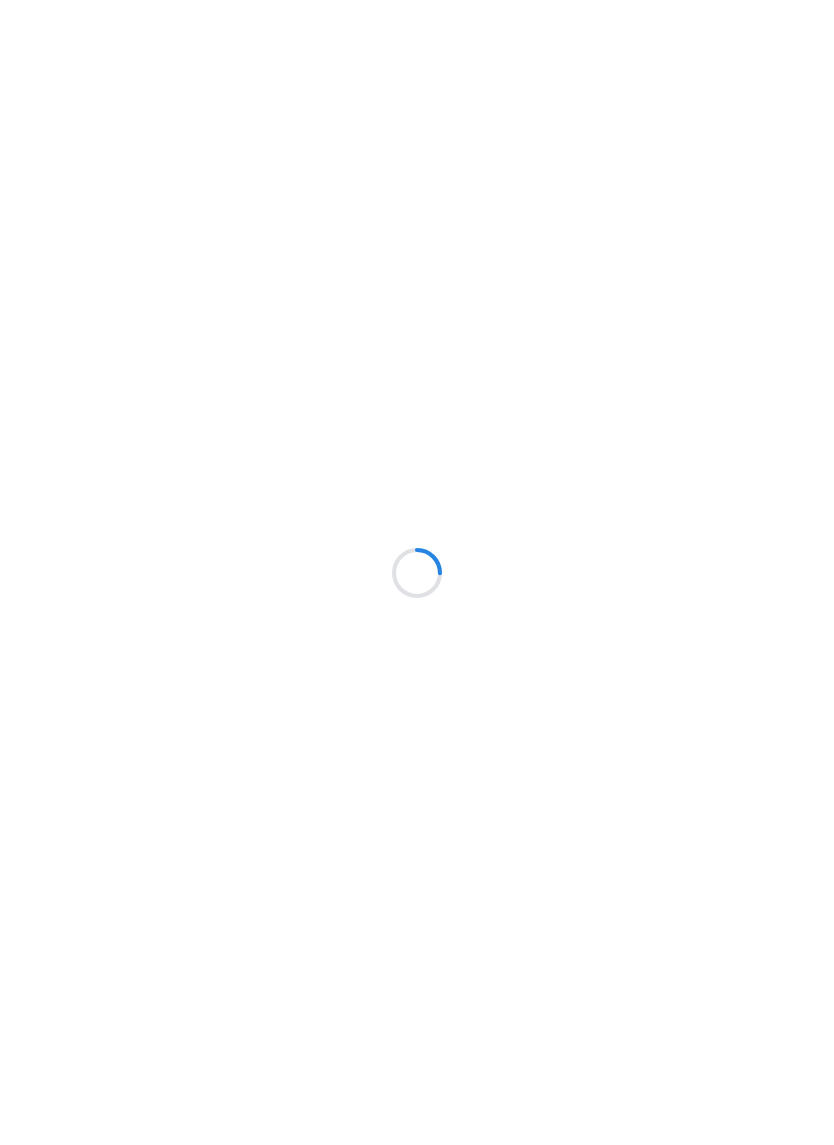 scroll, scrollTop: 0, scrollLeft: 0, axis: both 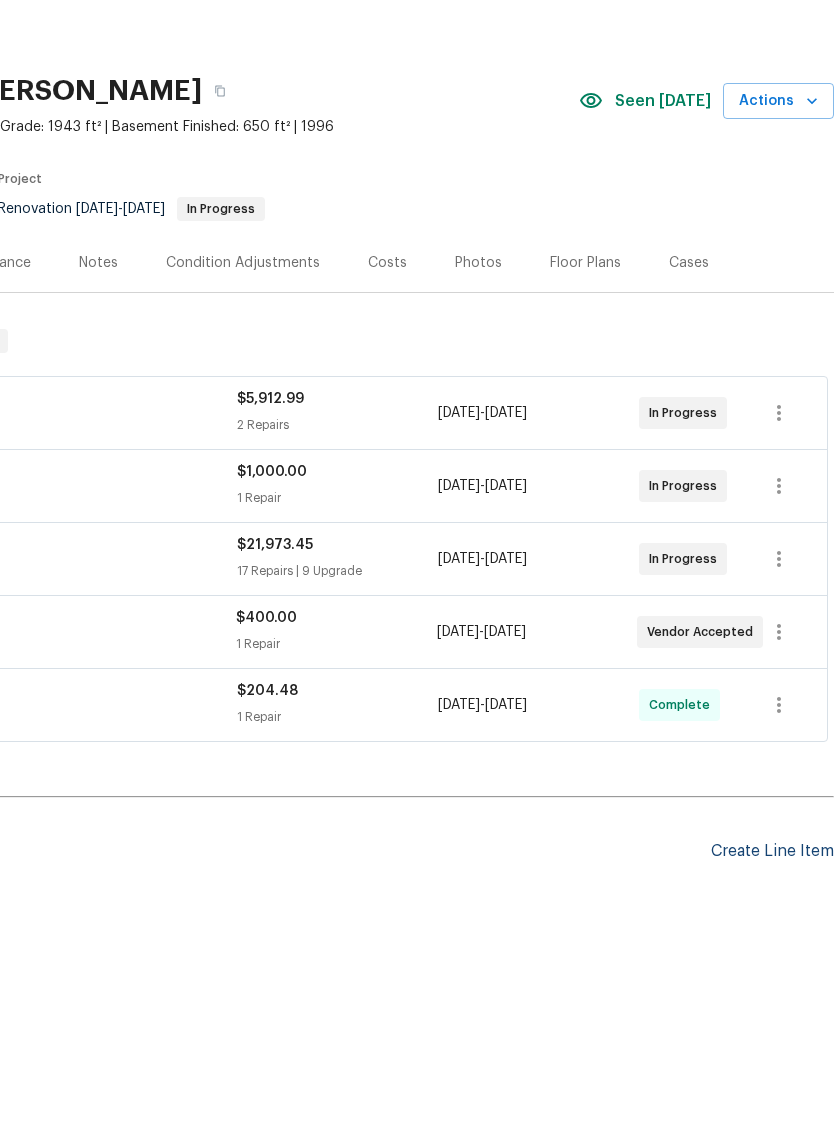 click on "Create Line Item" at bounding box center [772, 921] 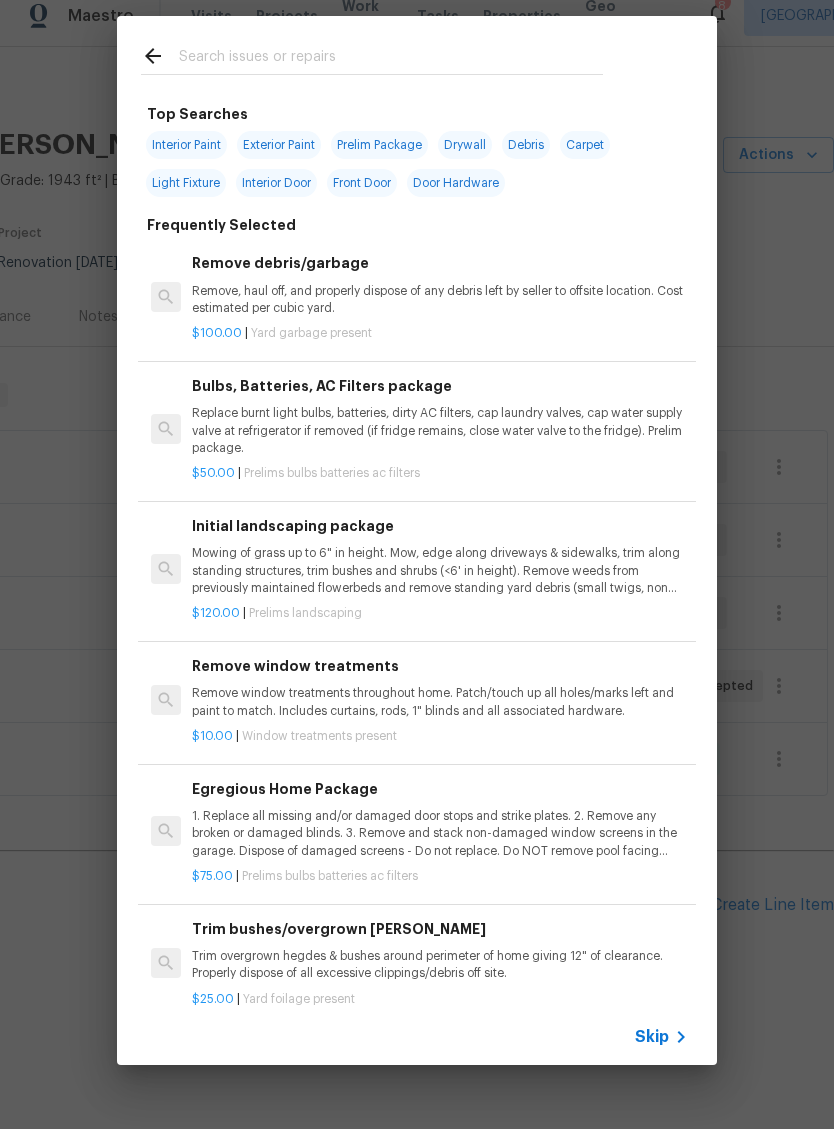 click at bounding box center (391, 75) 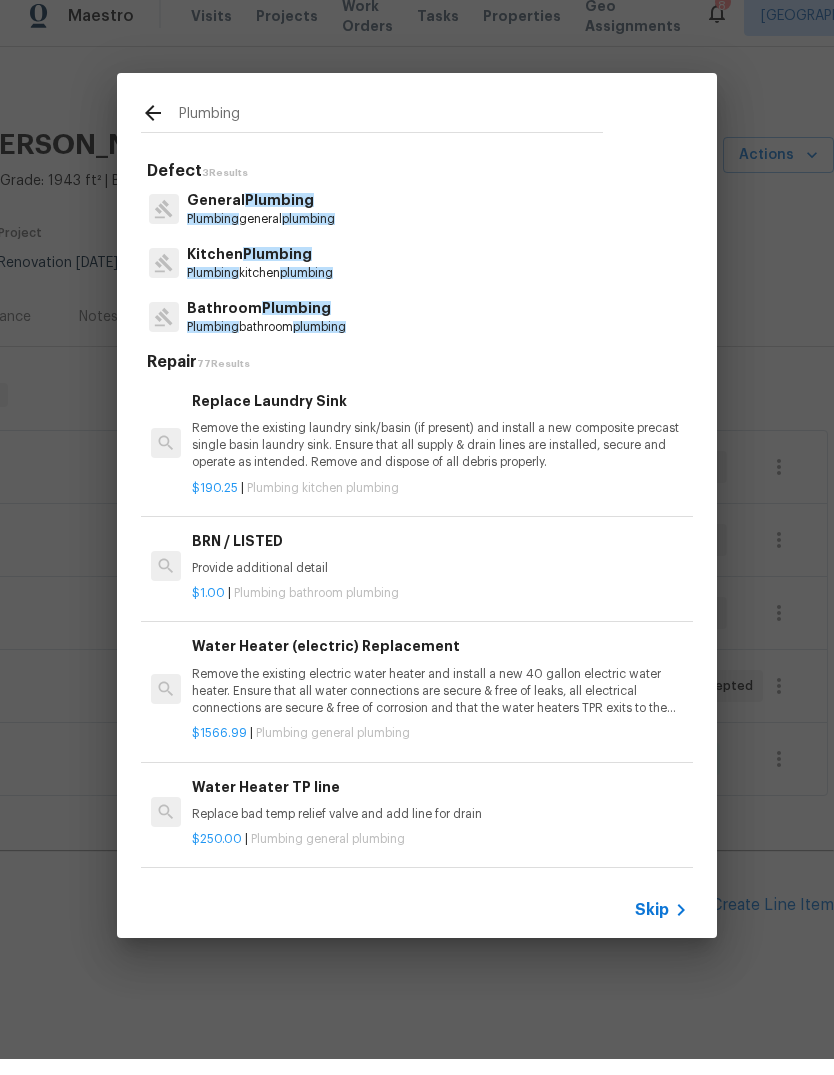 type on "Plumbing" 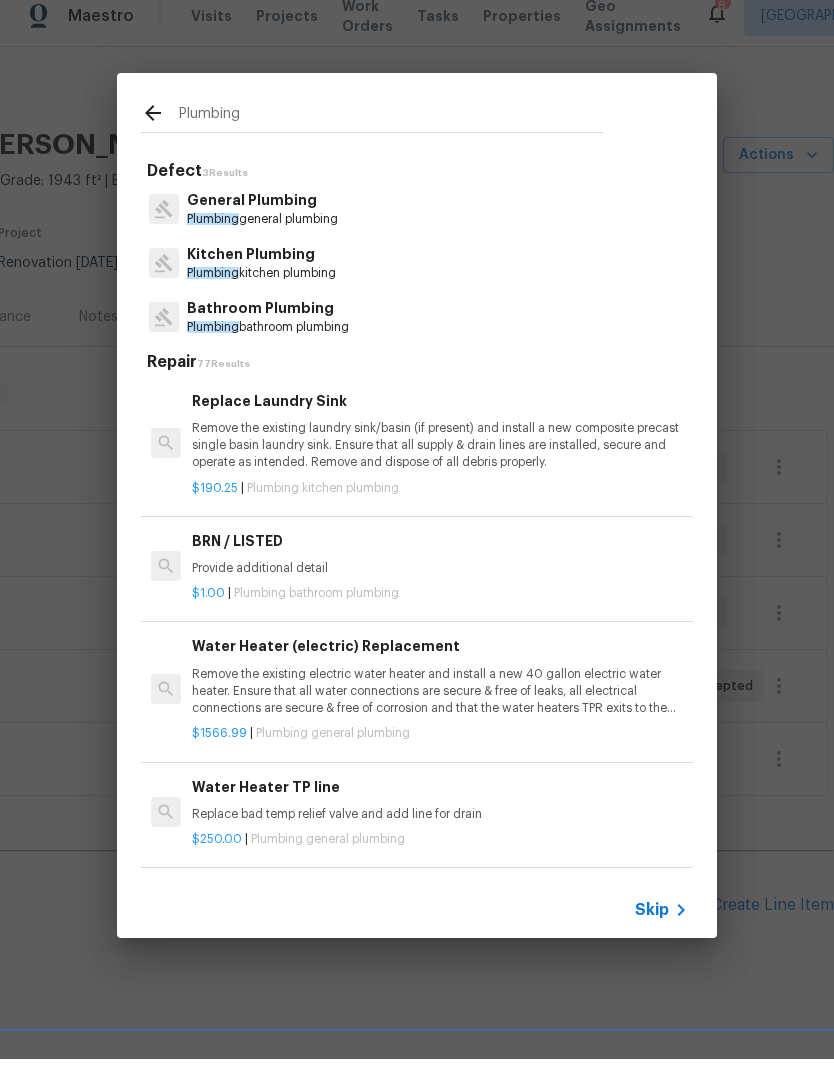 click on "Plumbing  general plumbing" at bounding box center [262, 235] 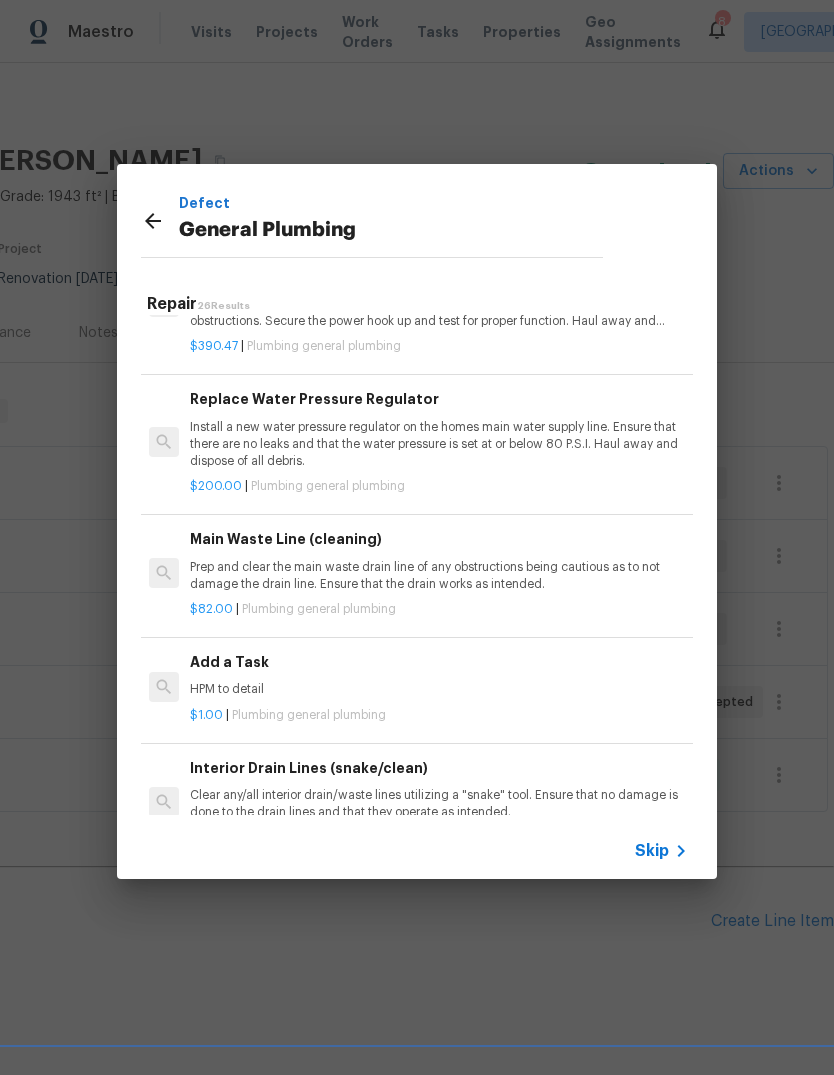 scroll, scrollTop: 1941, scrollLeft: 2, axis: both 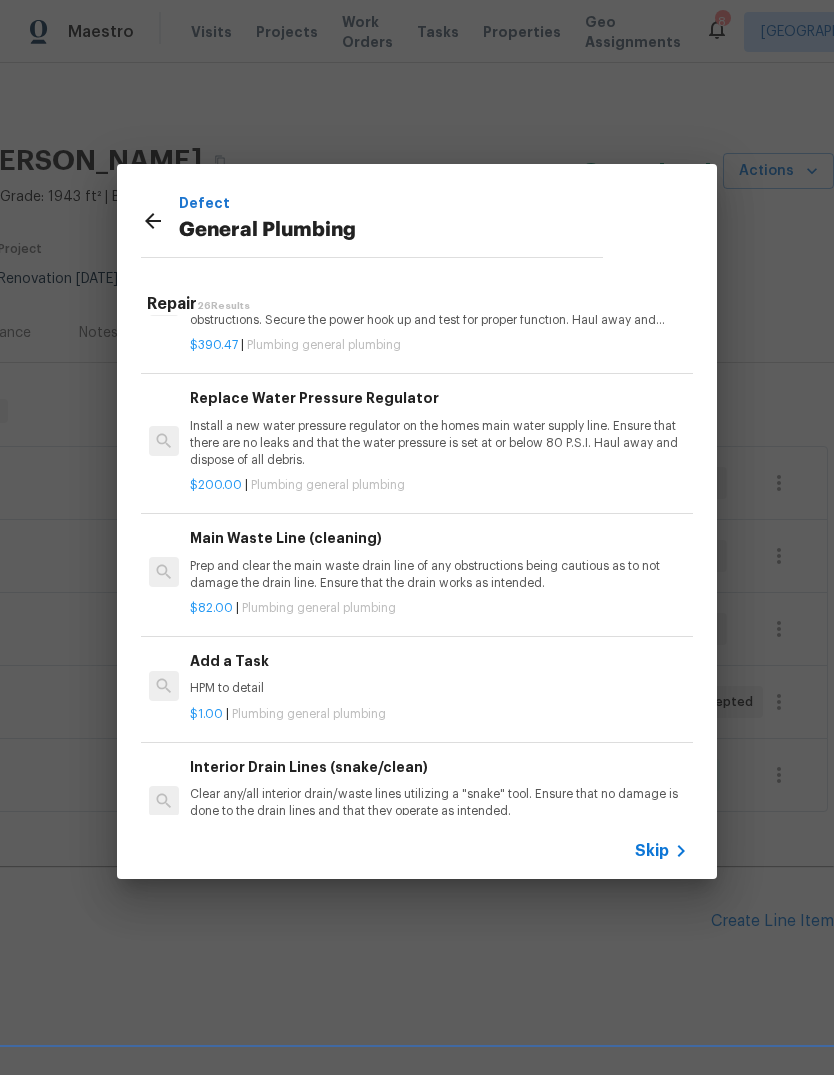 click on "HPM to detail" at bounding box center (438, 688) 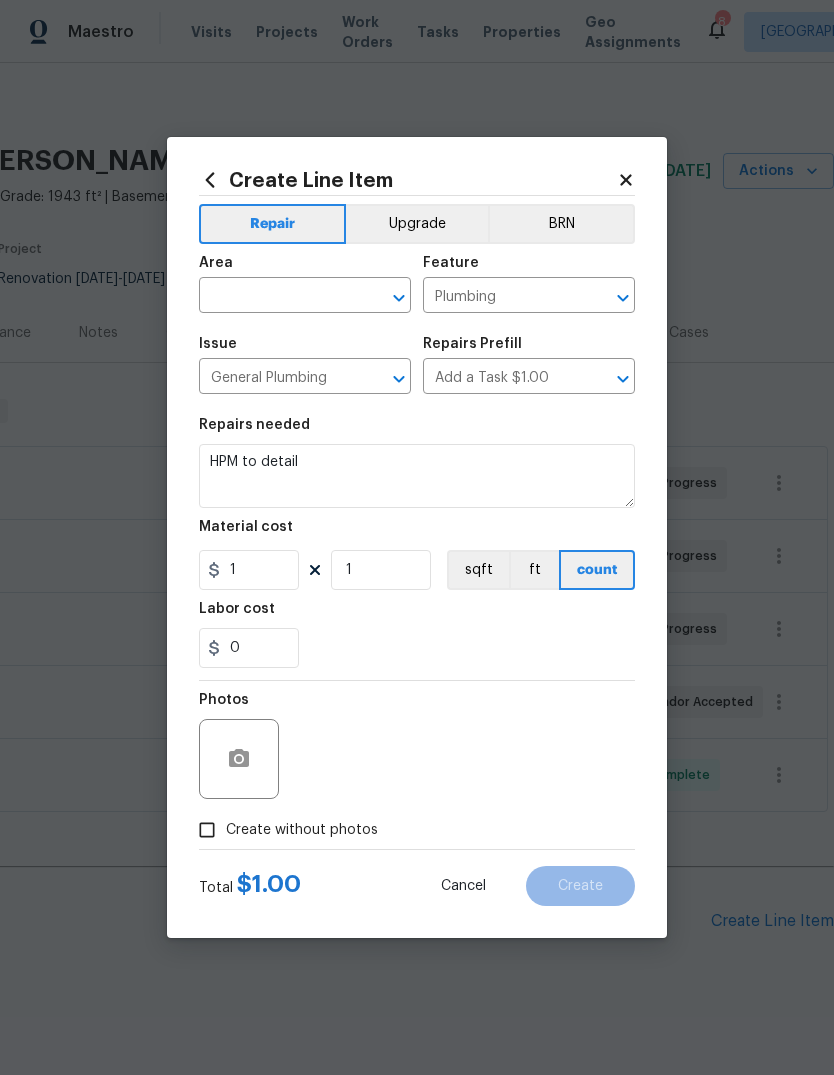 click 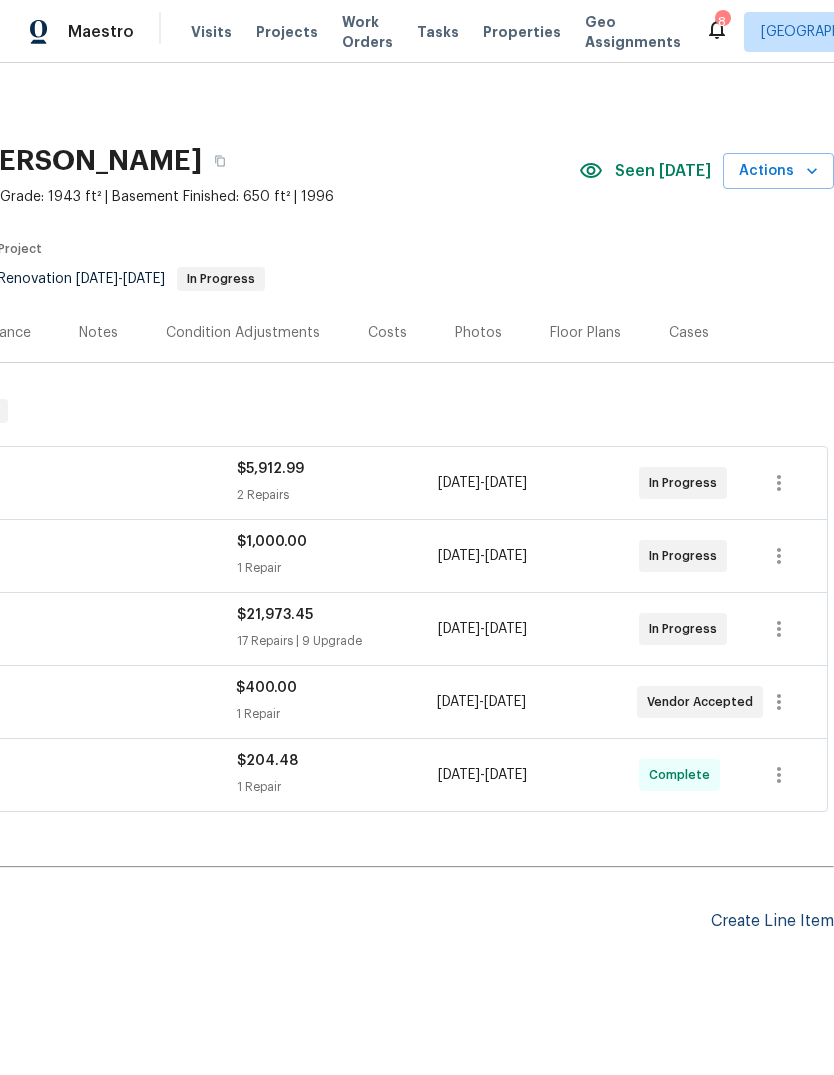 click on "Create Line Item" at bounding box center [772, 921] 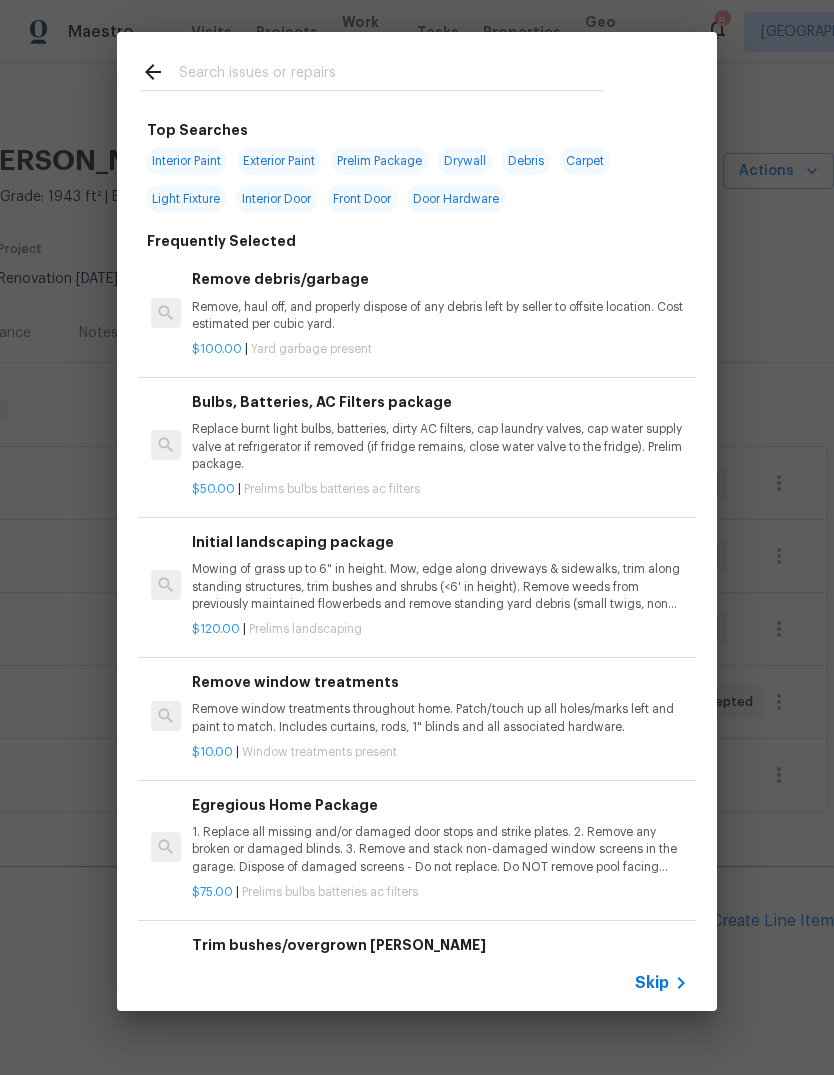 click at bounding box center [391, 75] 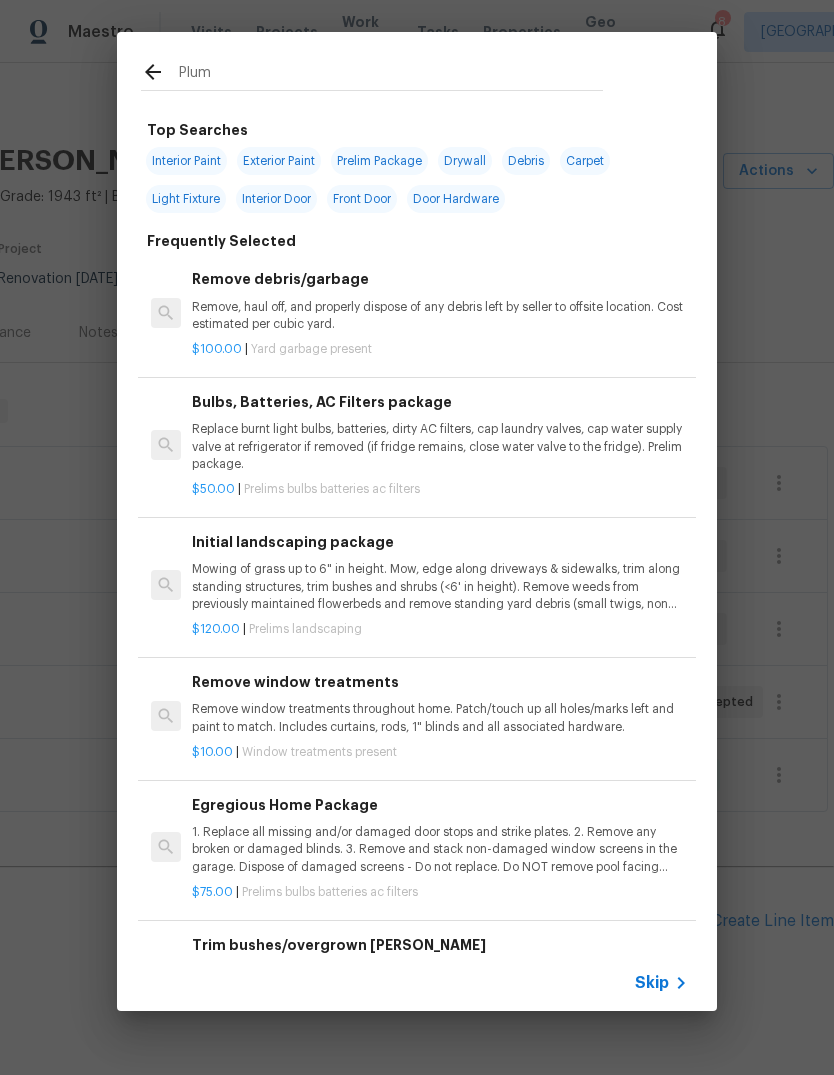 type on "Plumb" 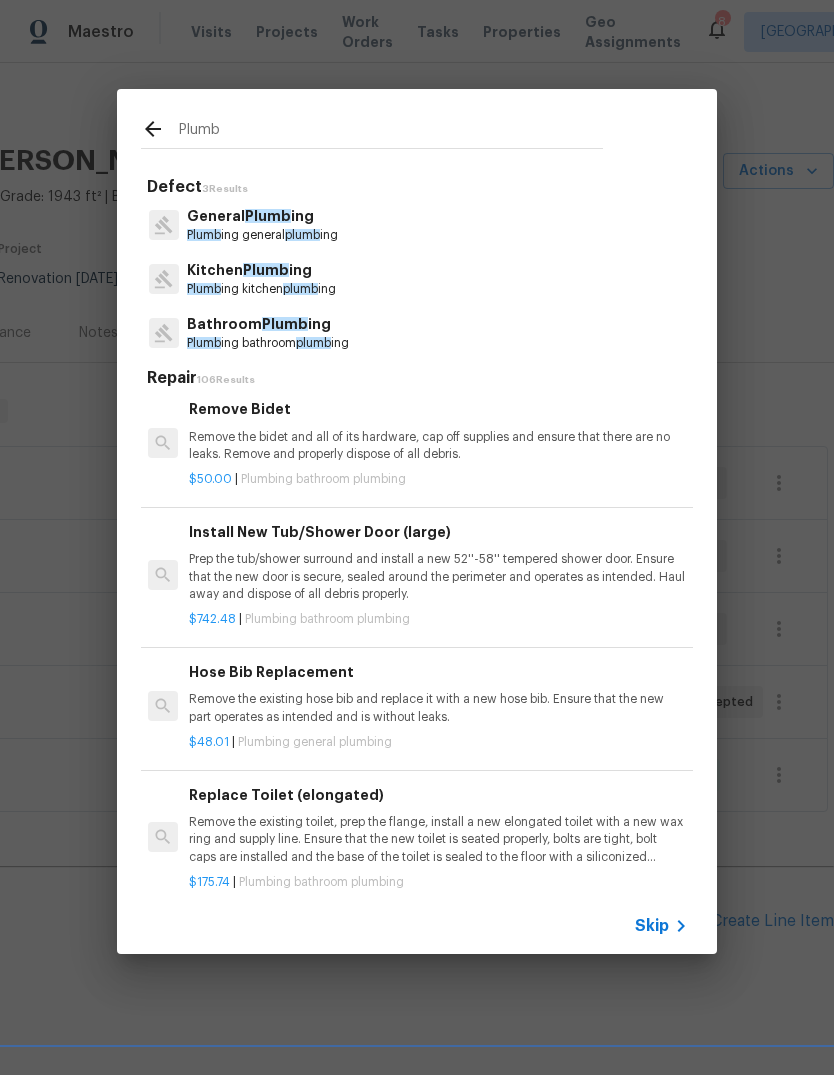 click on "General  Plumb ing" at bounding box center (262, 216) 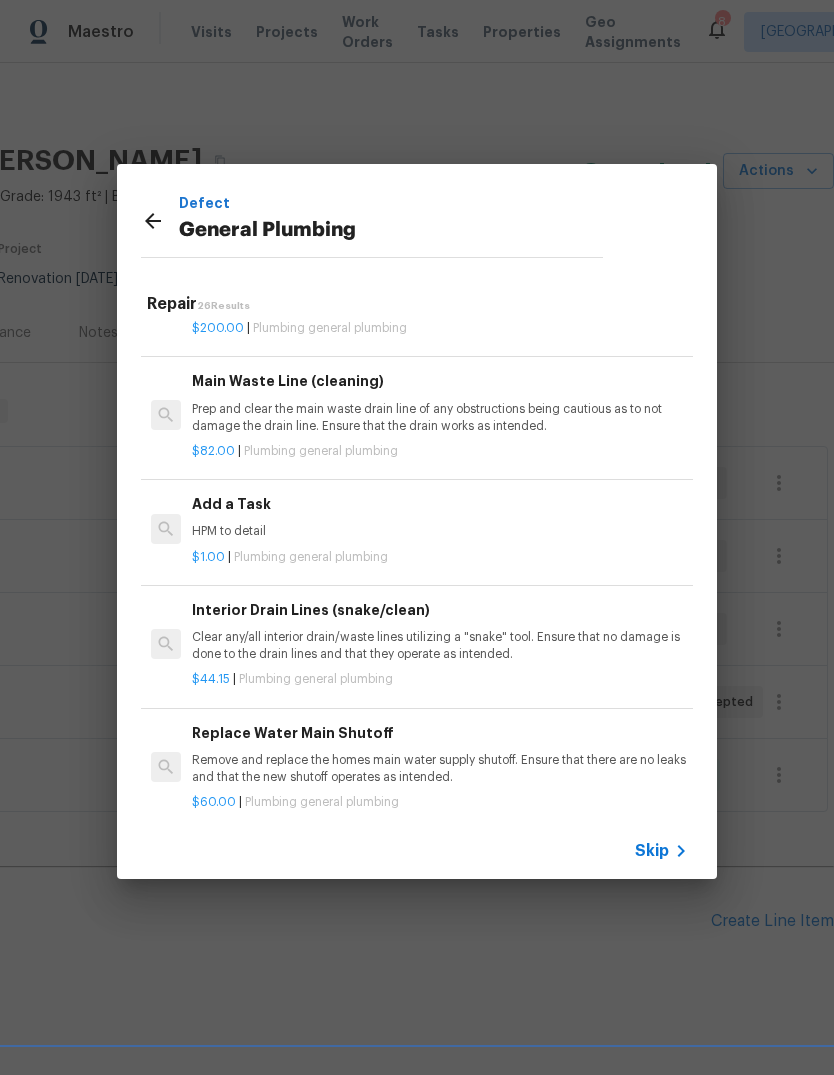 scroll, scrollTop: 2099, scrollLeft: 0, axis: vertical 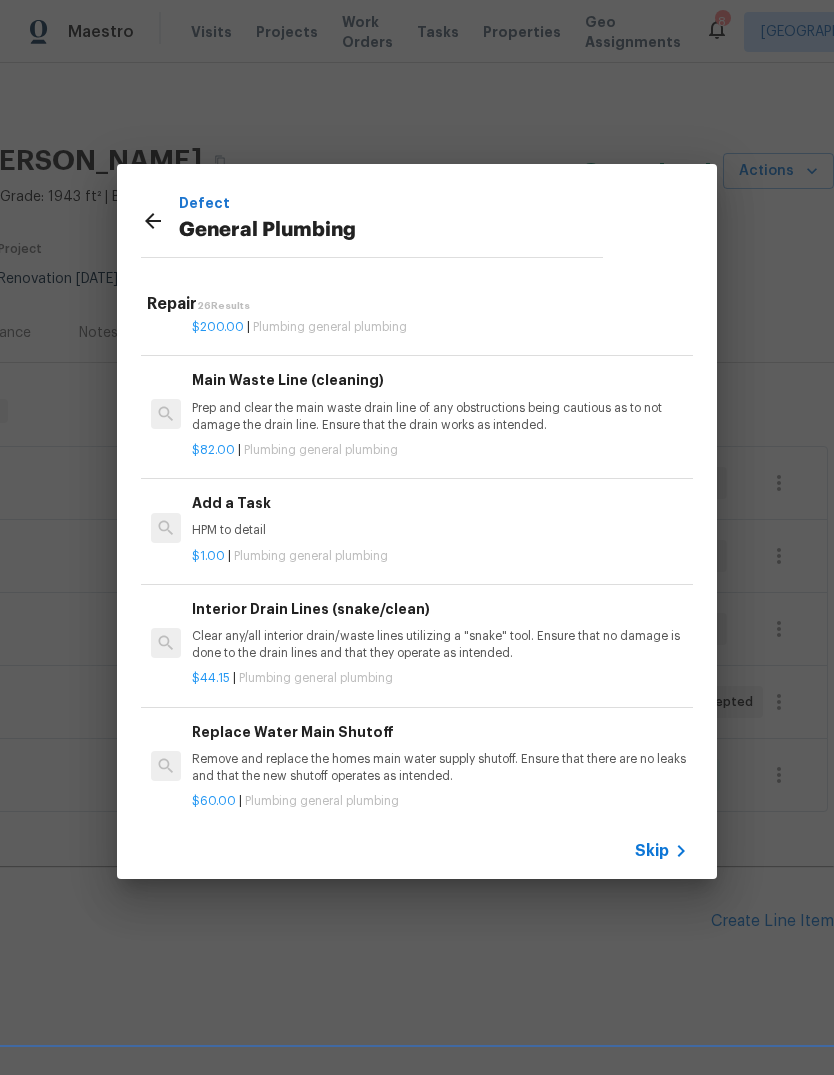 click on "Clear any/all interior drain/waste lines utilizing a "snake" tool. Ensure that no damage is done to the drain lines and that they operate as intended." at bounding box center [440, 645] 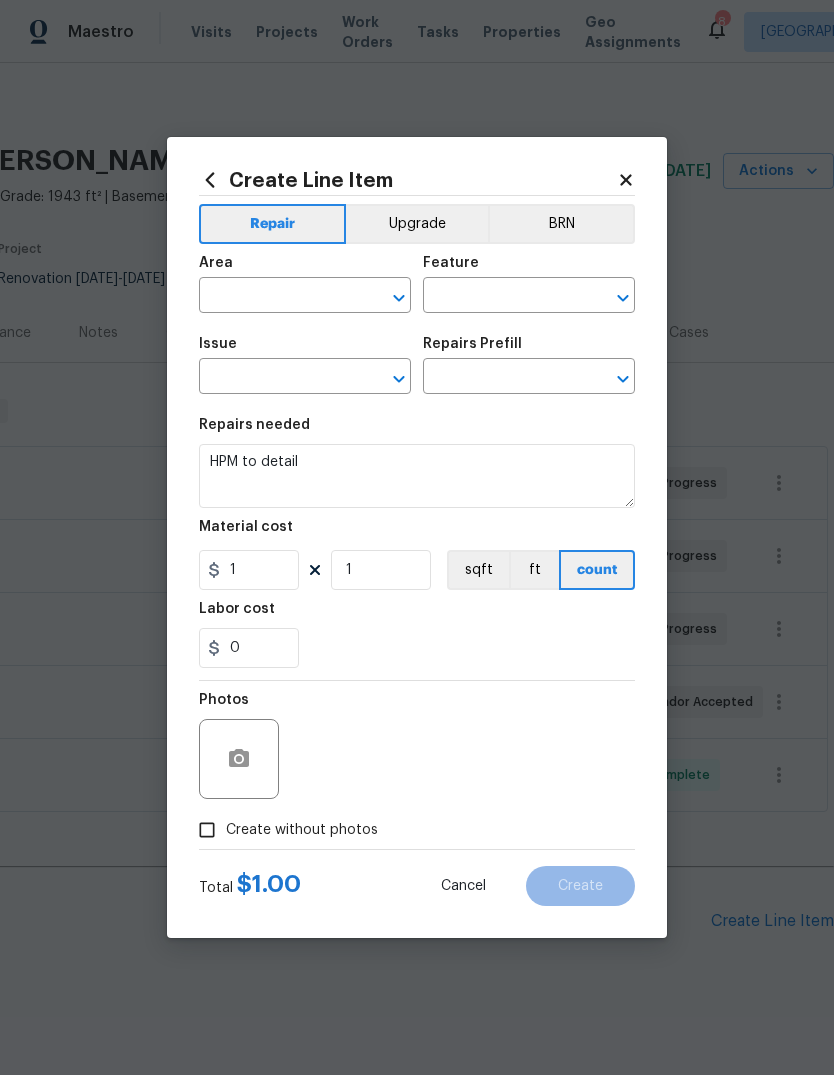 type on "Plumbing" 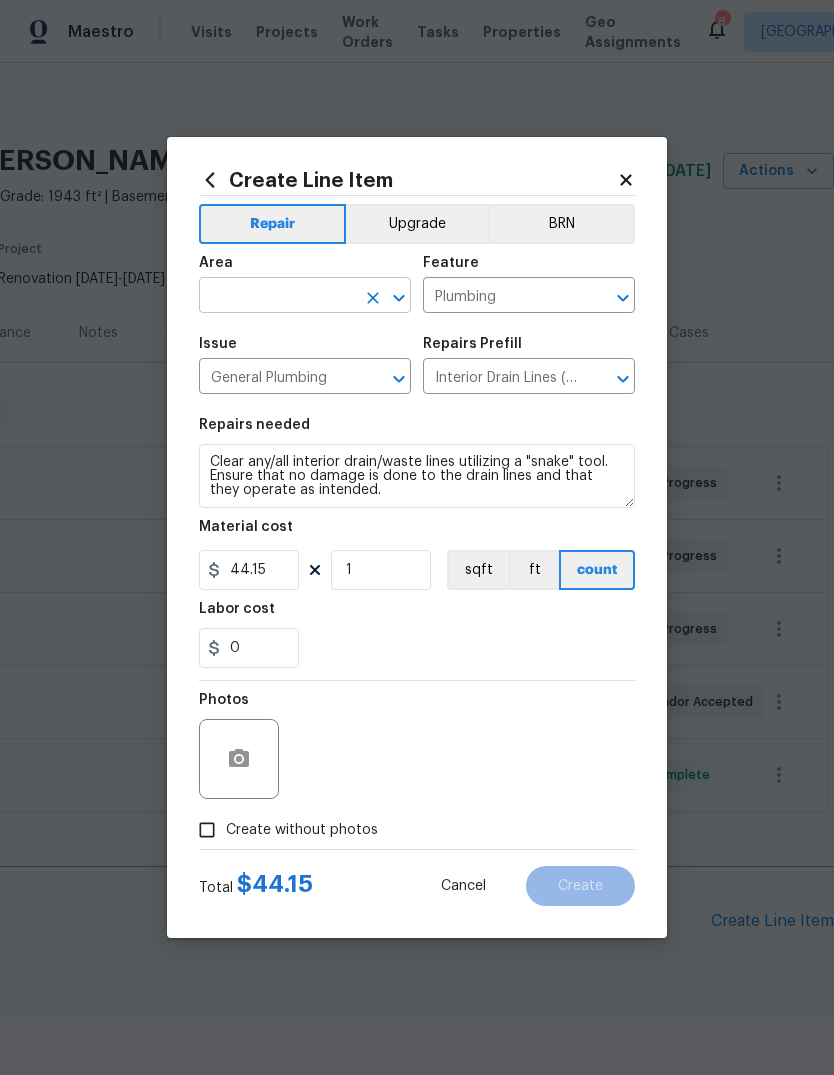click at bounding box center (277, 297) 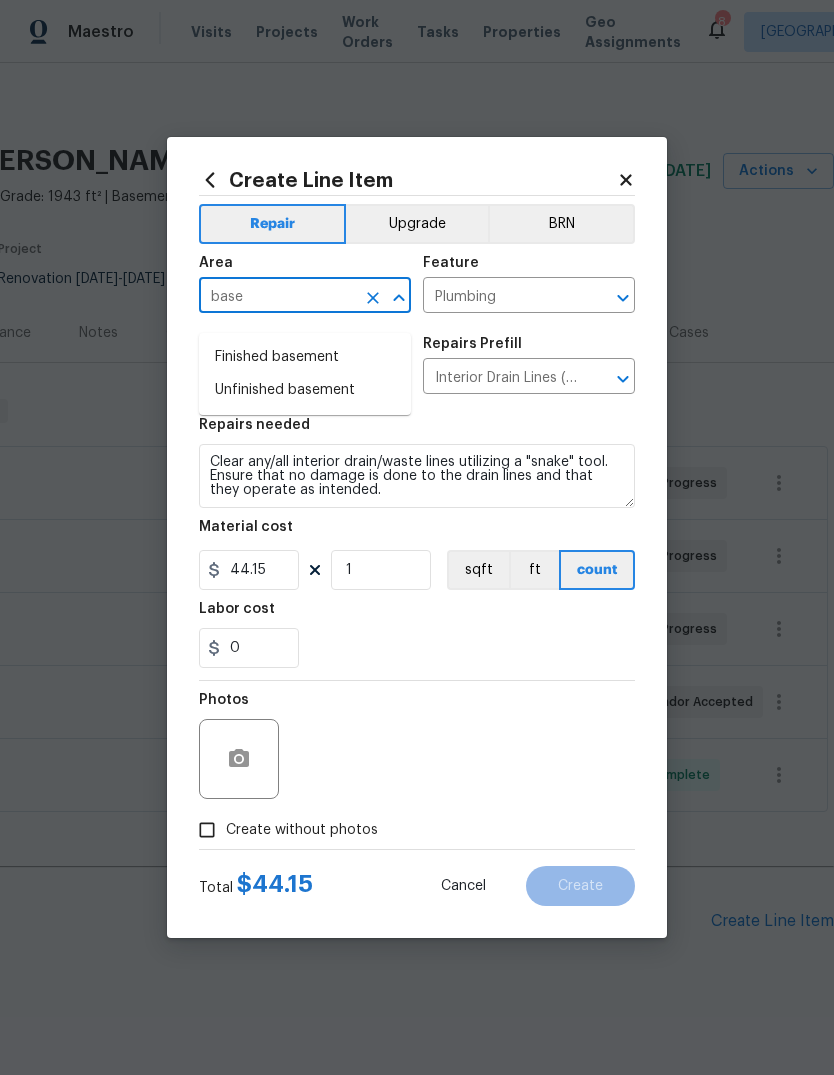 click on "Finished basement" at bounding box center [305, 357] 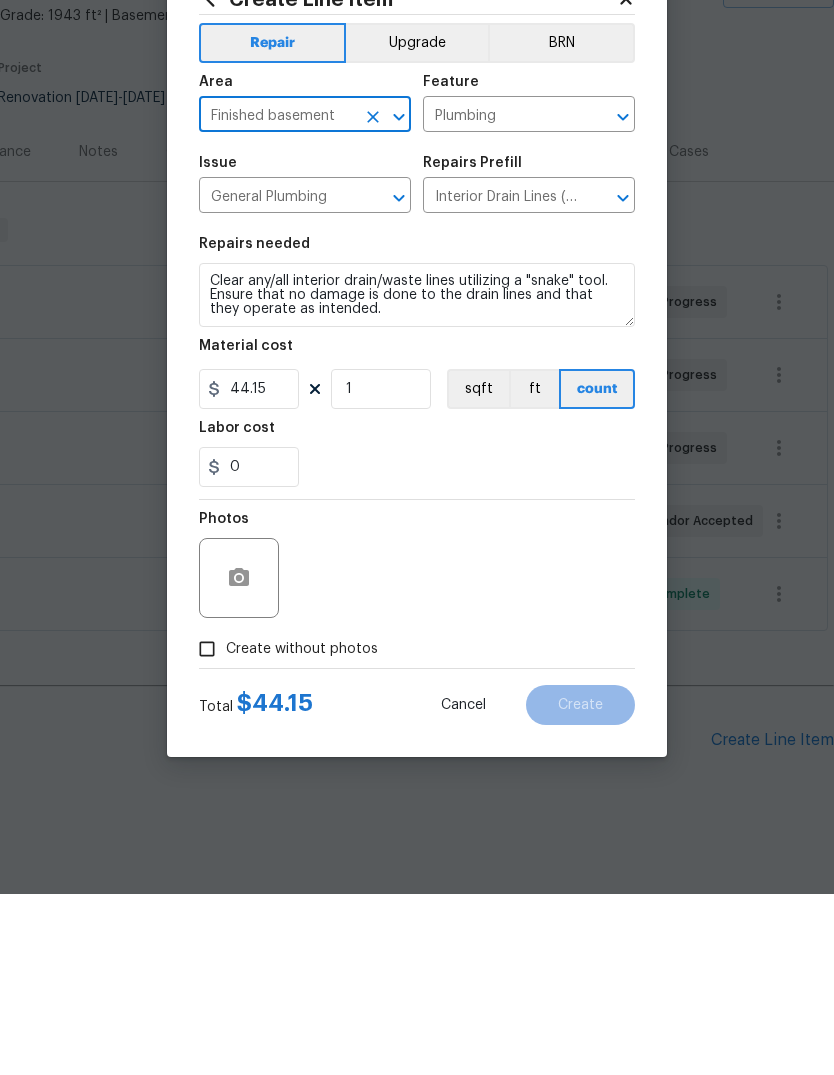 scroll, scrollTop: 48, scrollLeft: 0, axis: vertical 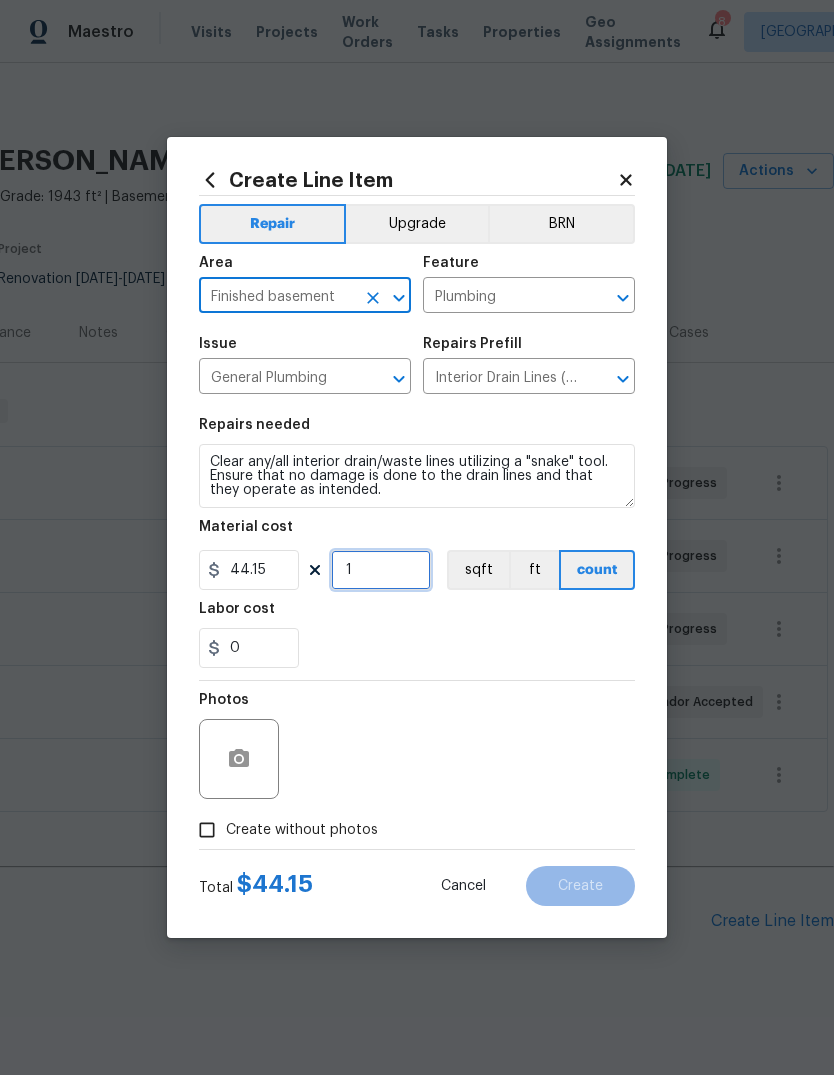 click on "1" at bounding box center [381, 570] 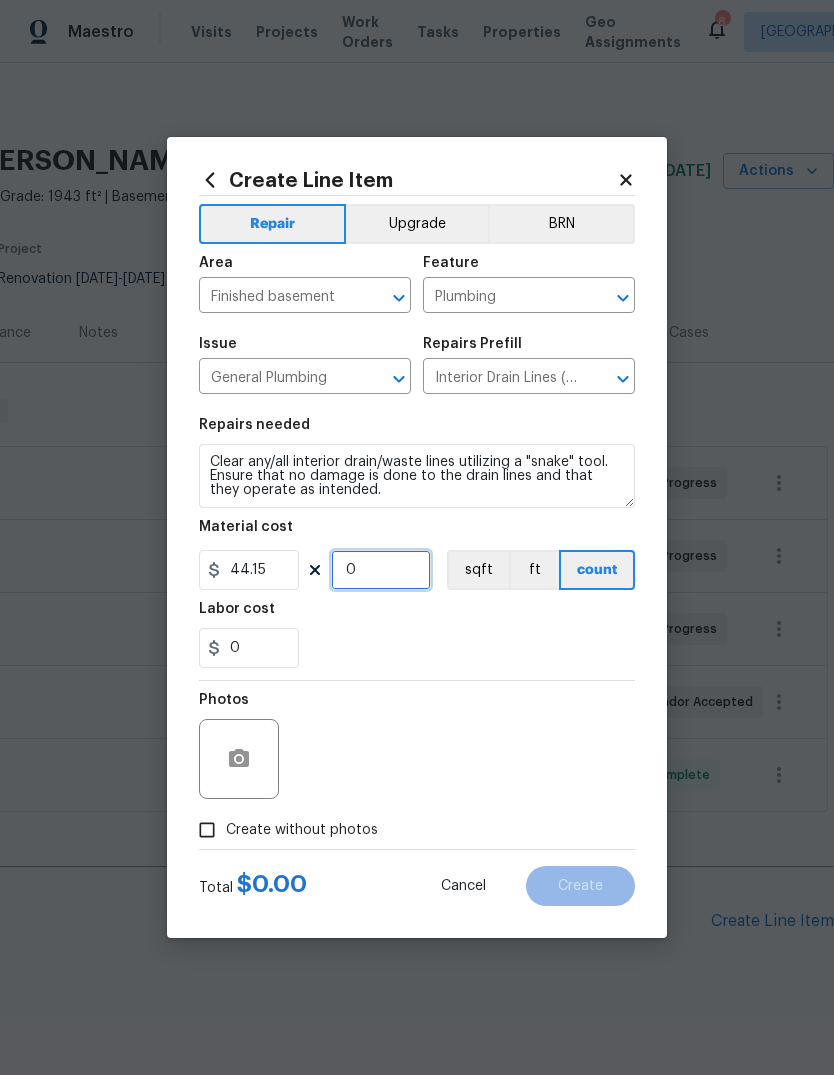 type on "3" 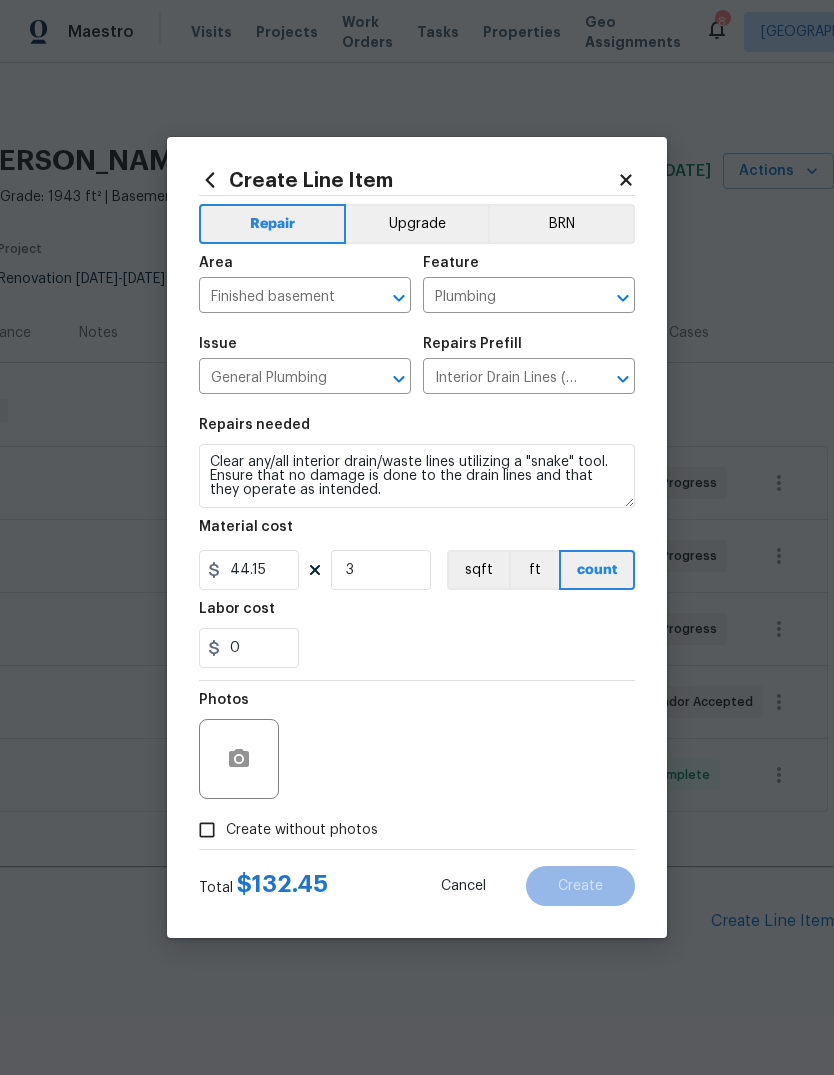 click on "0" at bounding box center (417, 648) 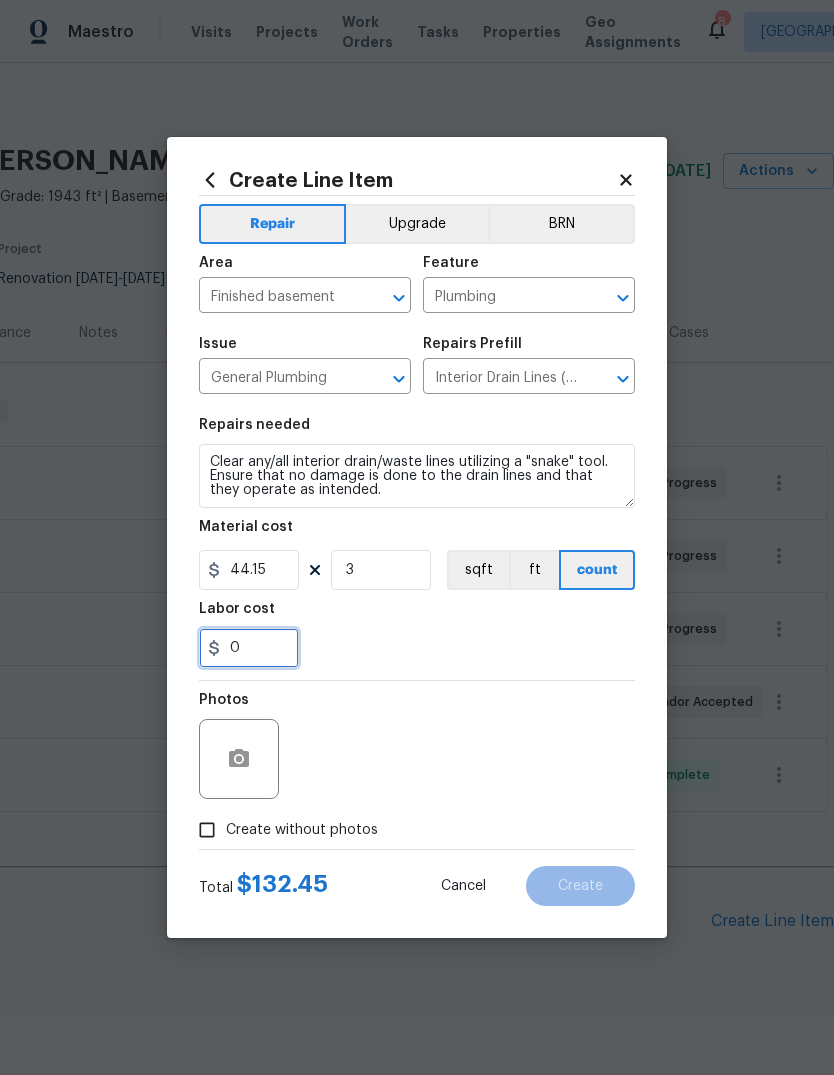 click on "0" at bounding box center (249, 648) 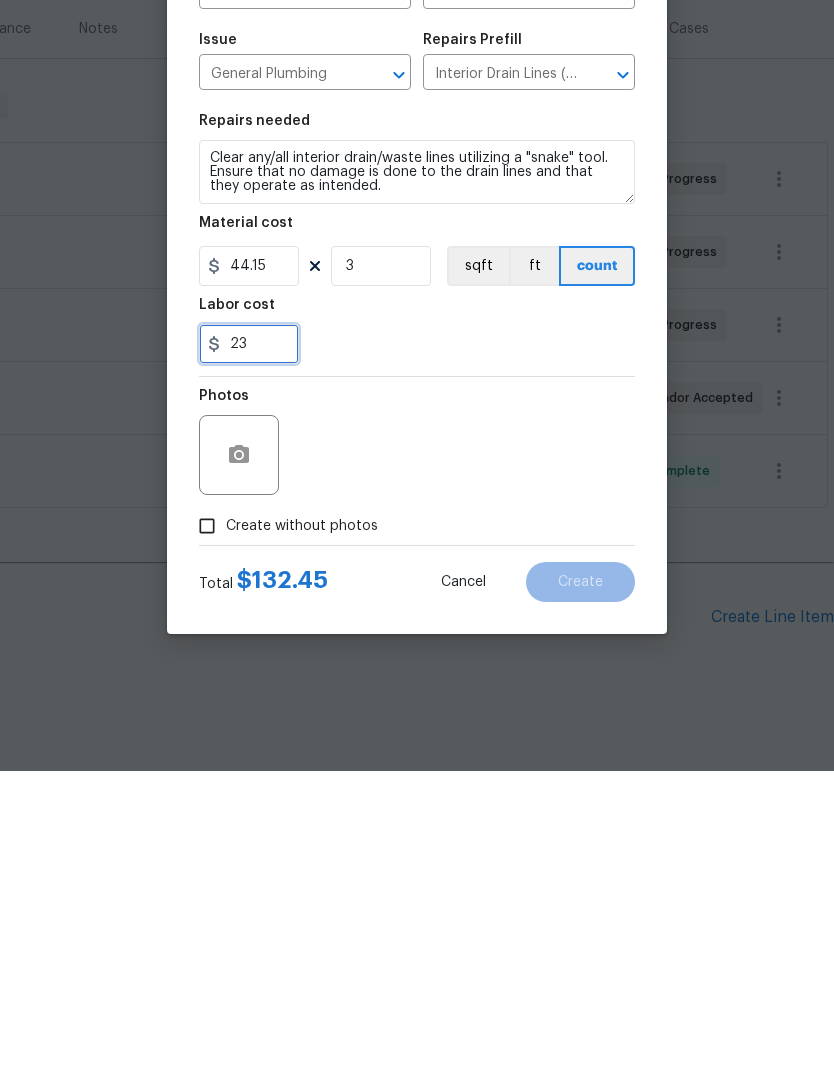 type on "23" 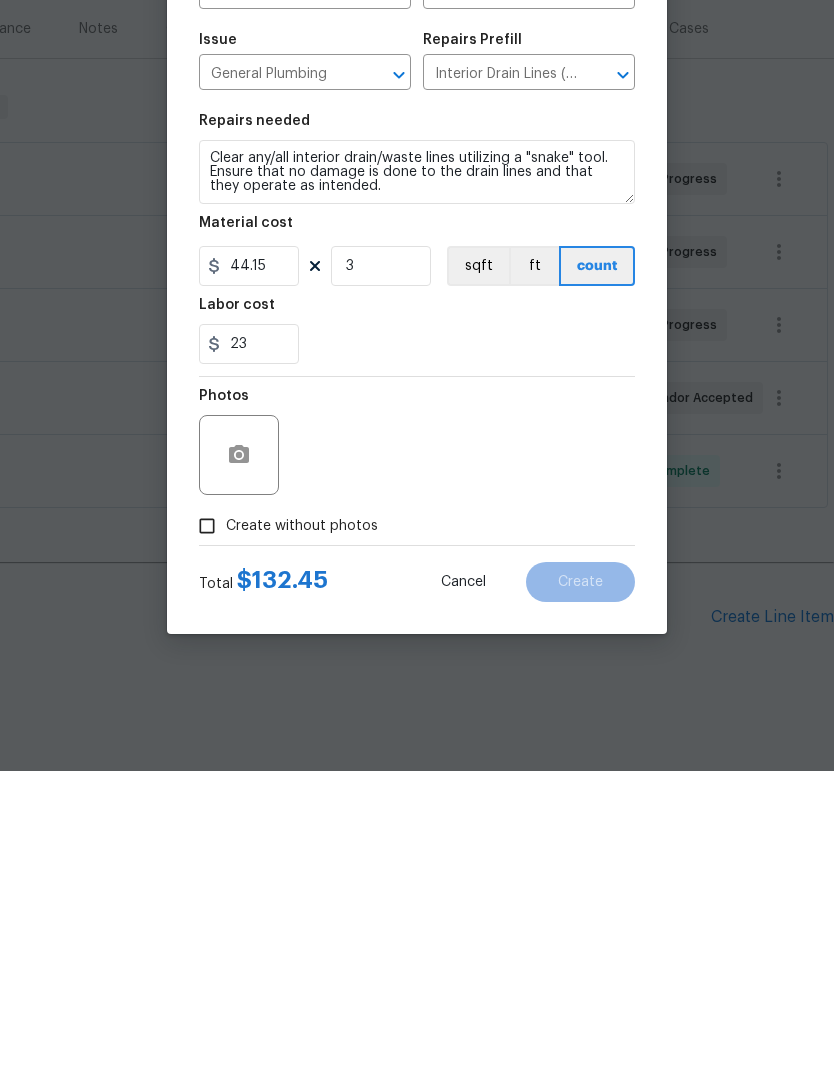 click on "Photos" at bounding box center (417, 746) 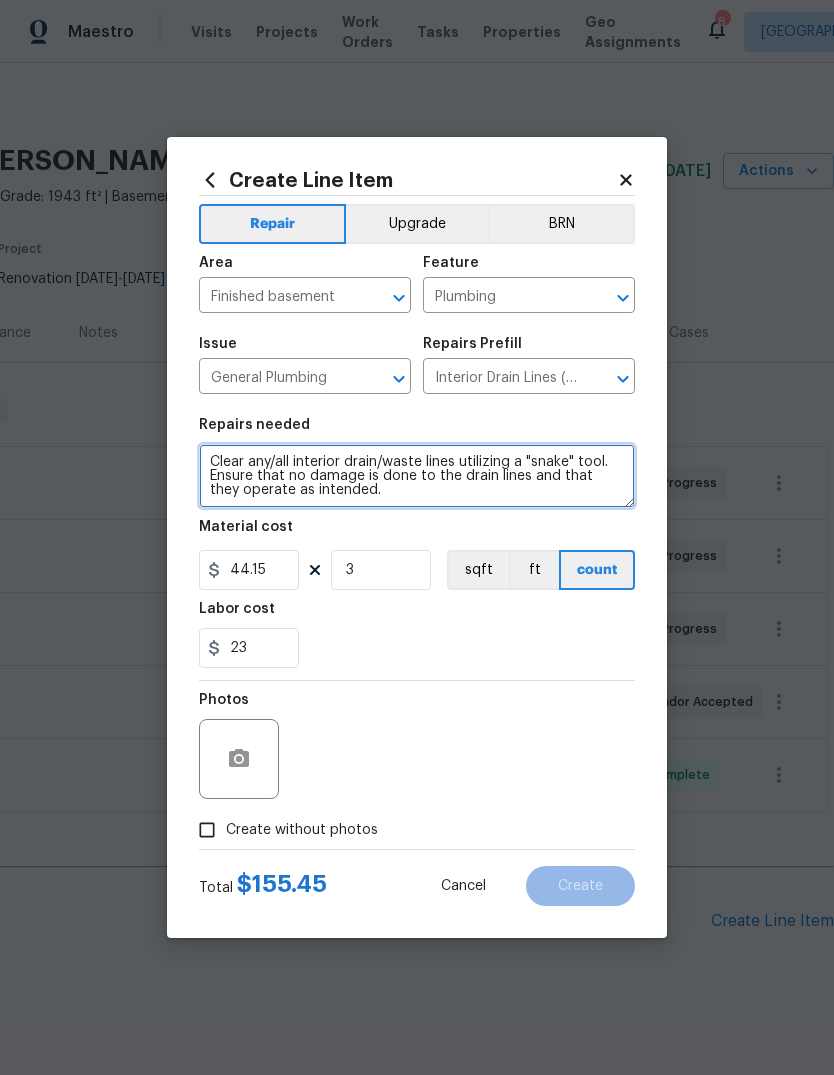 click on "Clear any/all interior drain/waste lines utilizing a "snake" tool. Ensure that no damage is done to the drain lines and that they operate as intended." at bounding box center (417, 476) 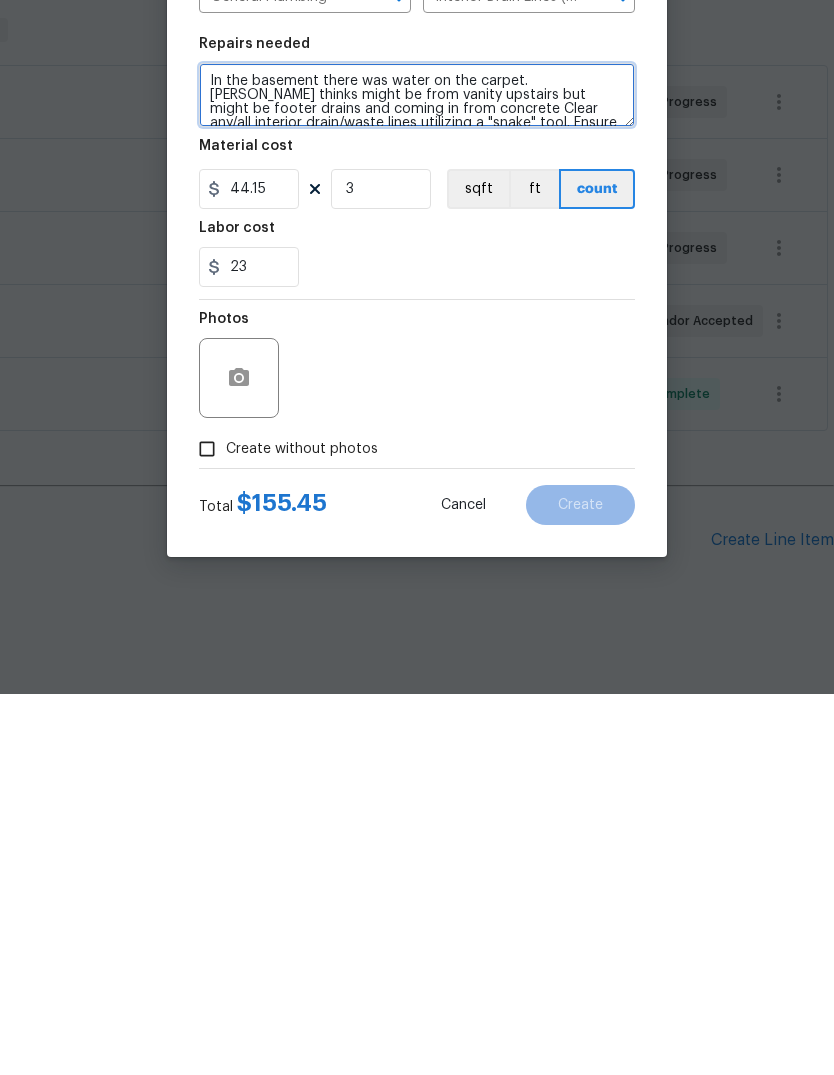 type on "In the basement there was water on the carpet. Kim thinks might be from vanity upstairs but might be footer drains and coming in from concrete Clear any/all interior drain/waste lines utilizing a "snake" tool. Ensure that no damage is done to the drain lines and that they operate as intended." 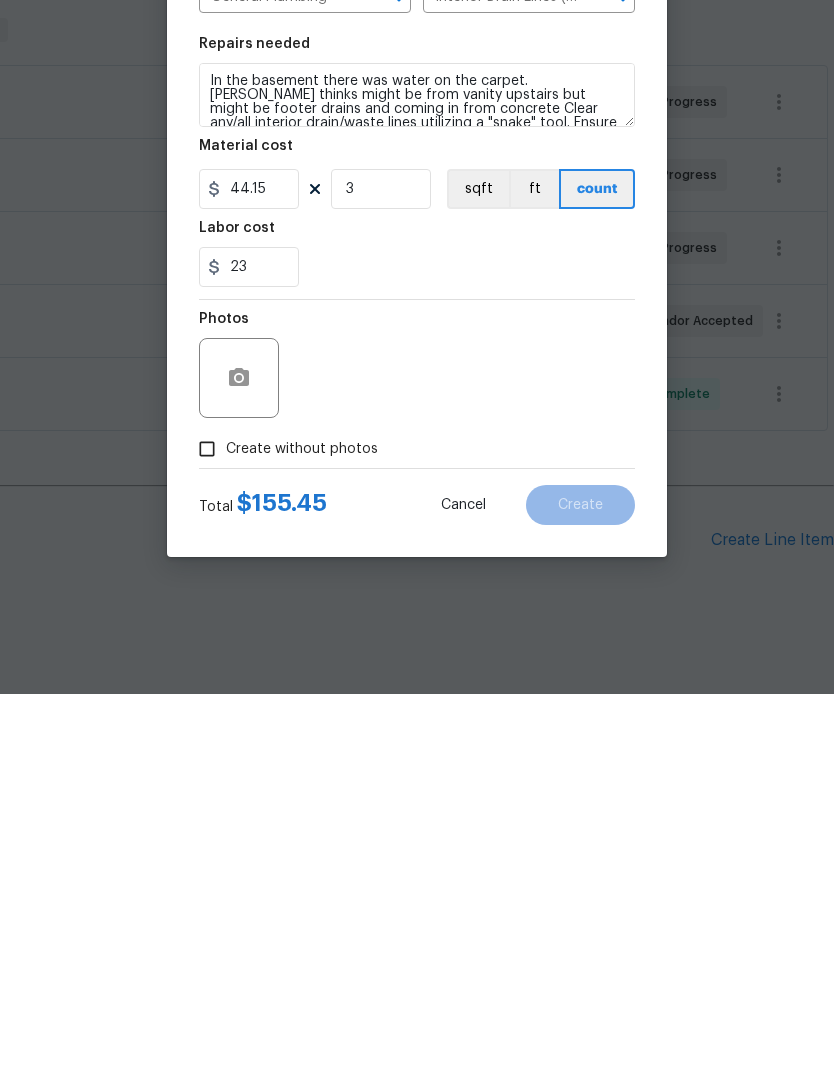 click on "Create without photos" at bounding box center (207, 830) 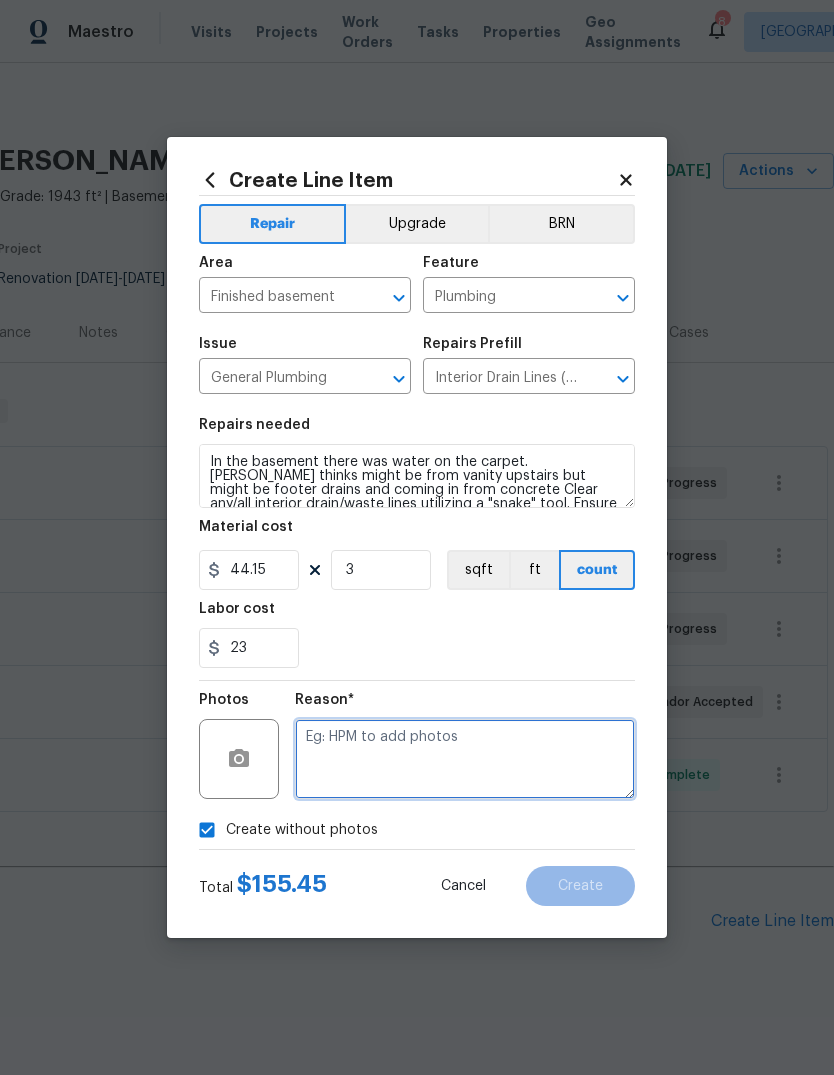 click at bounding box center [465, 759] 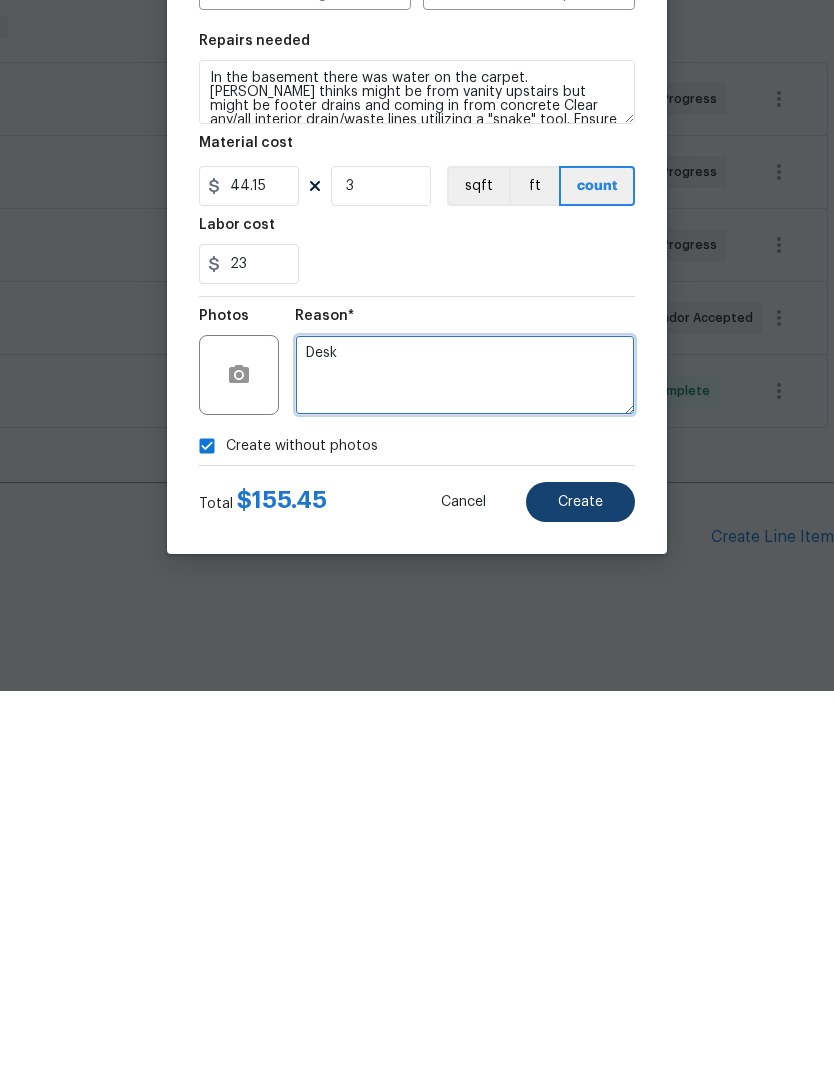 type on "Desk" 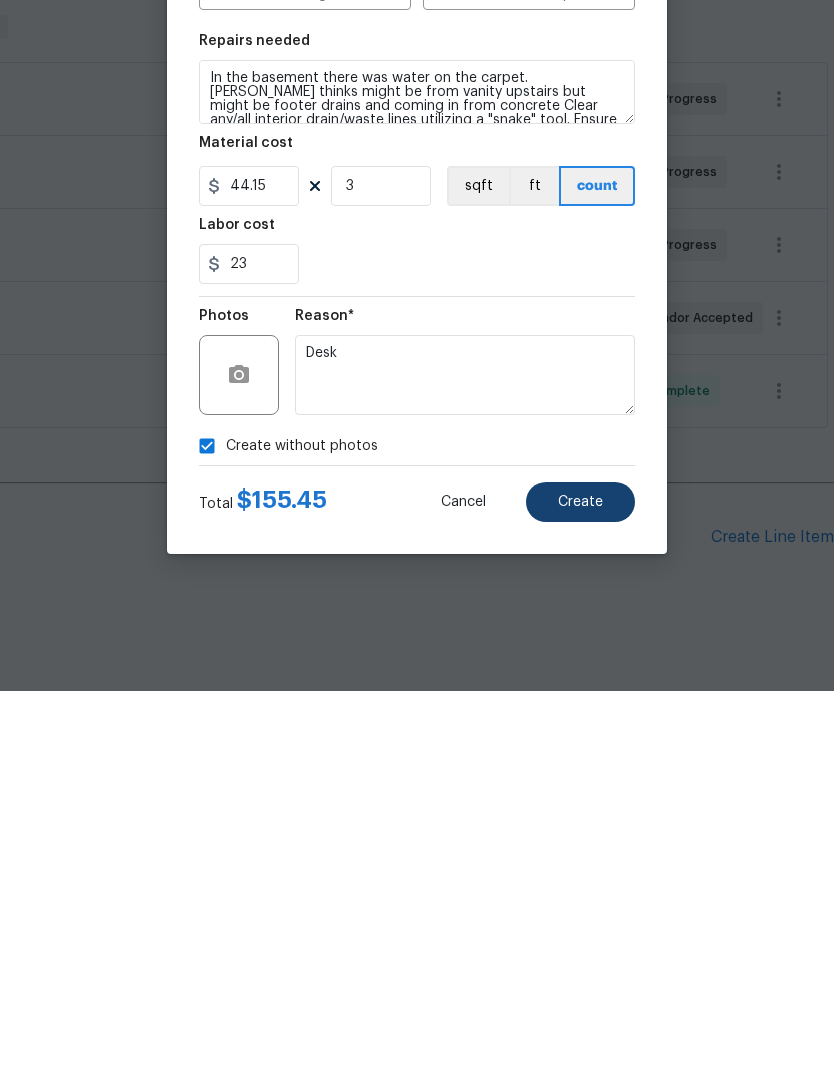 click on "Create" at bounding box center (580, 886) 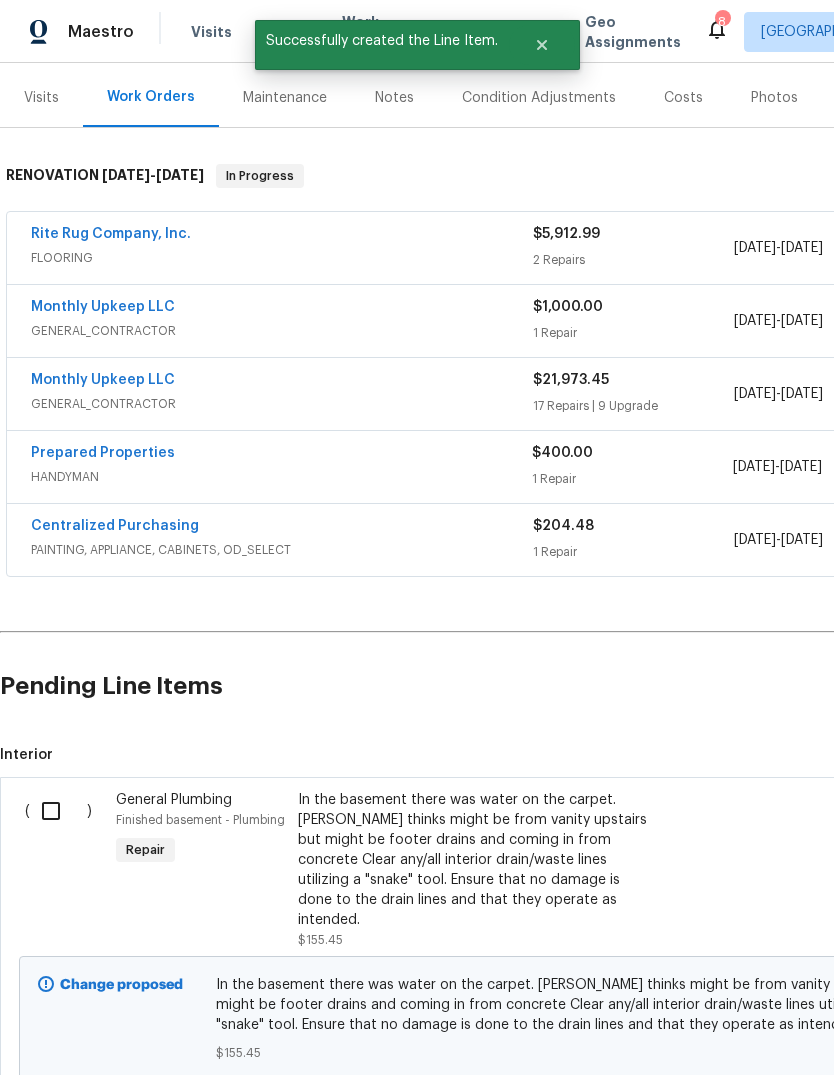 scroll, scrollTop: 235, scrollLeft: 0, axis: vertical 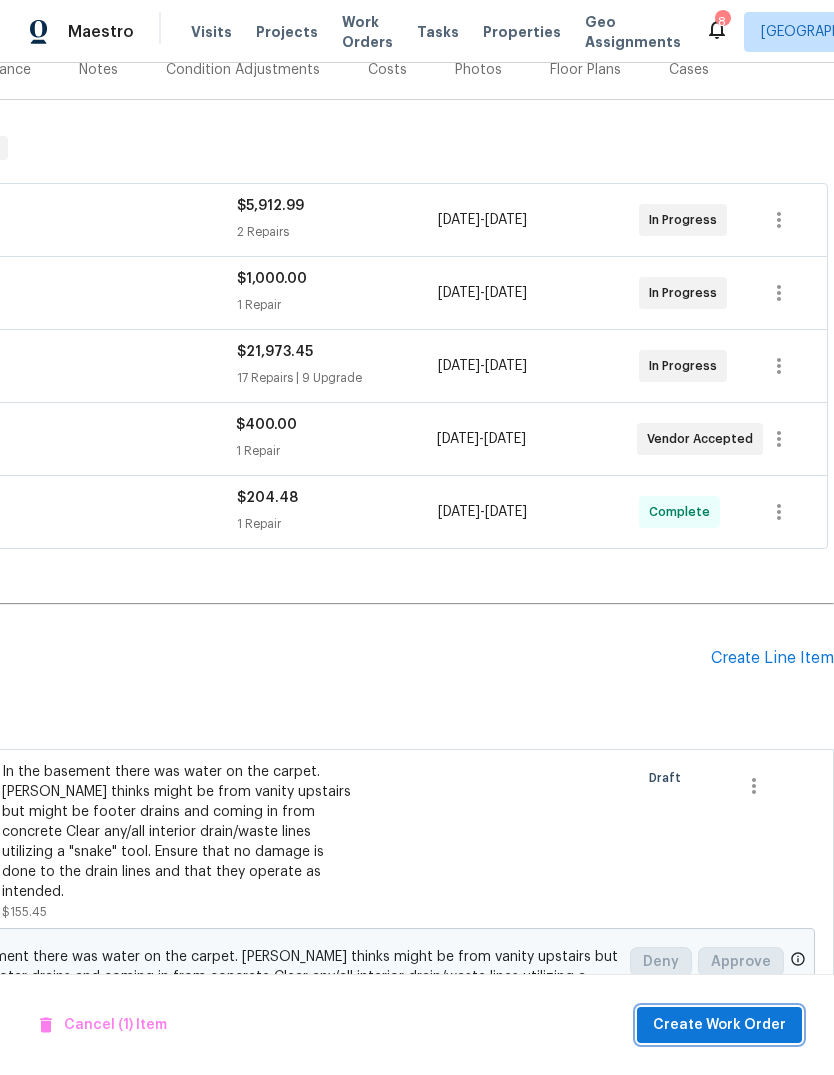 click on "Create Work Order" at bounding box center (719, 1025) 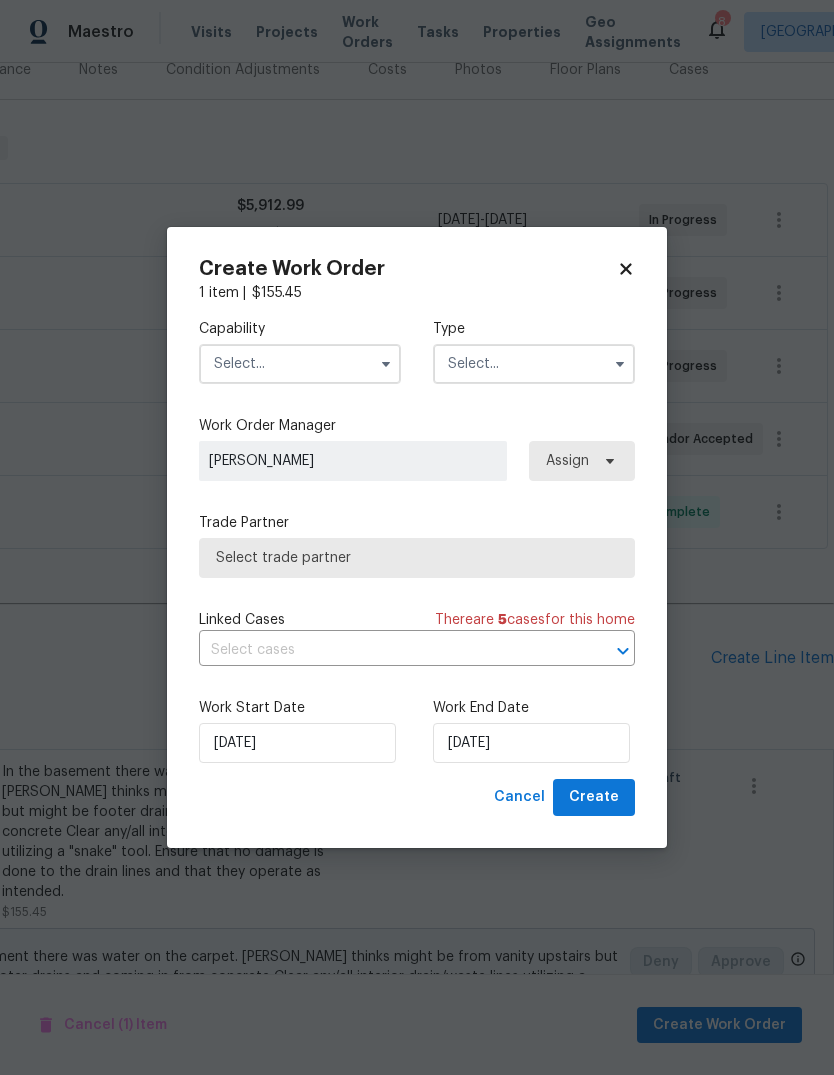 click at bounding box center [300, 364] 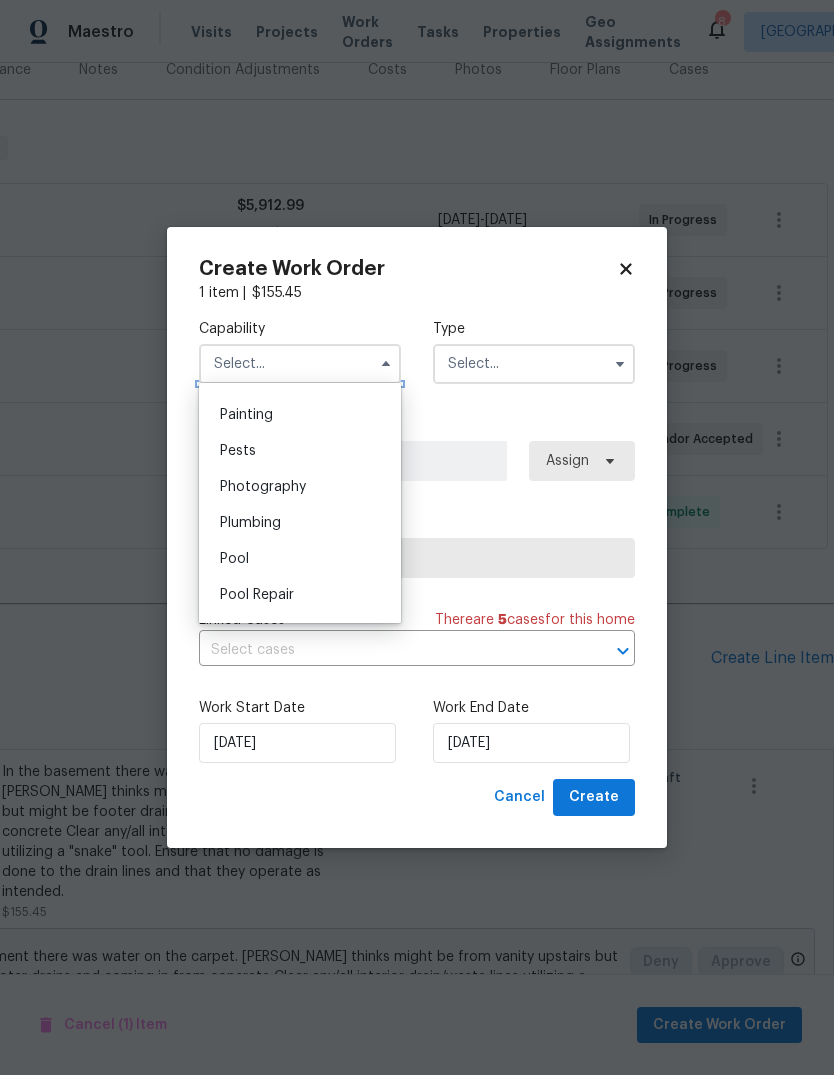 scroll, scrollTop: 1680, scrollLeft: 0, axis: vertical 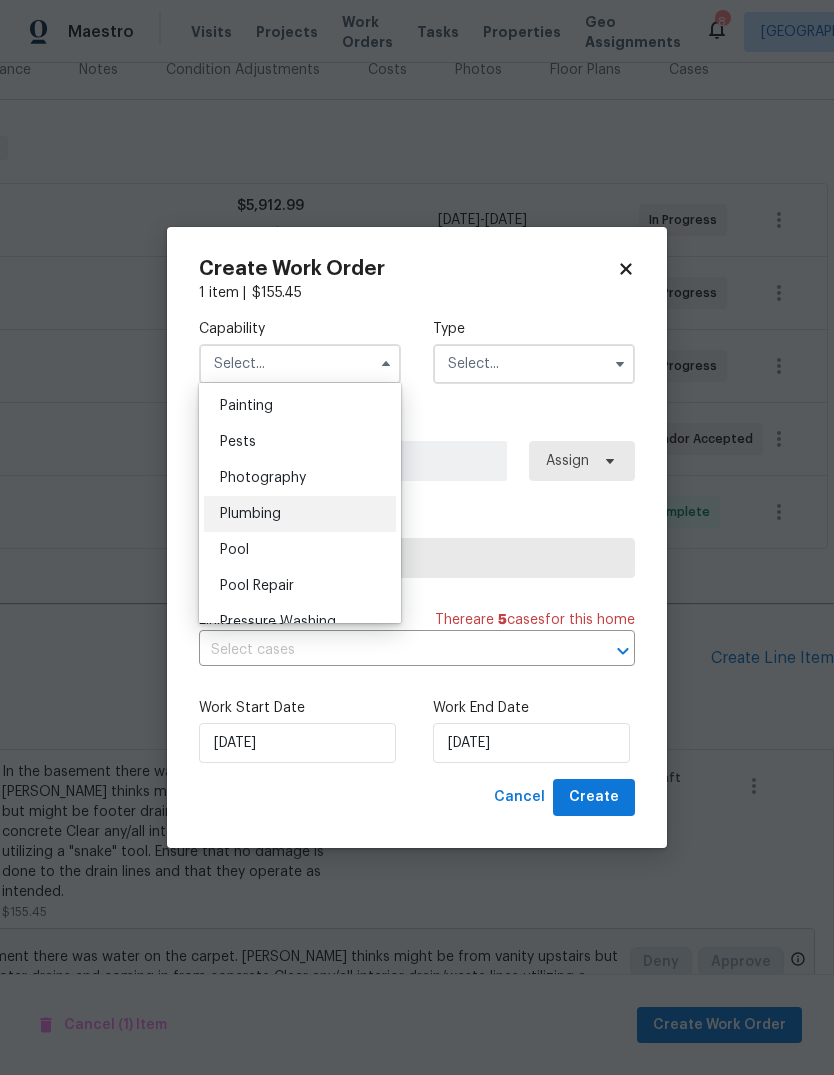 click on "Plumbing" at bounding box center (250, 514) 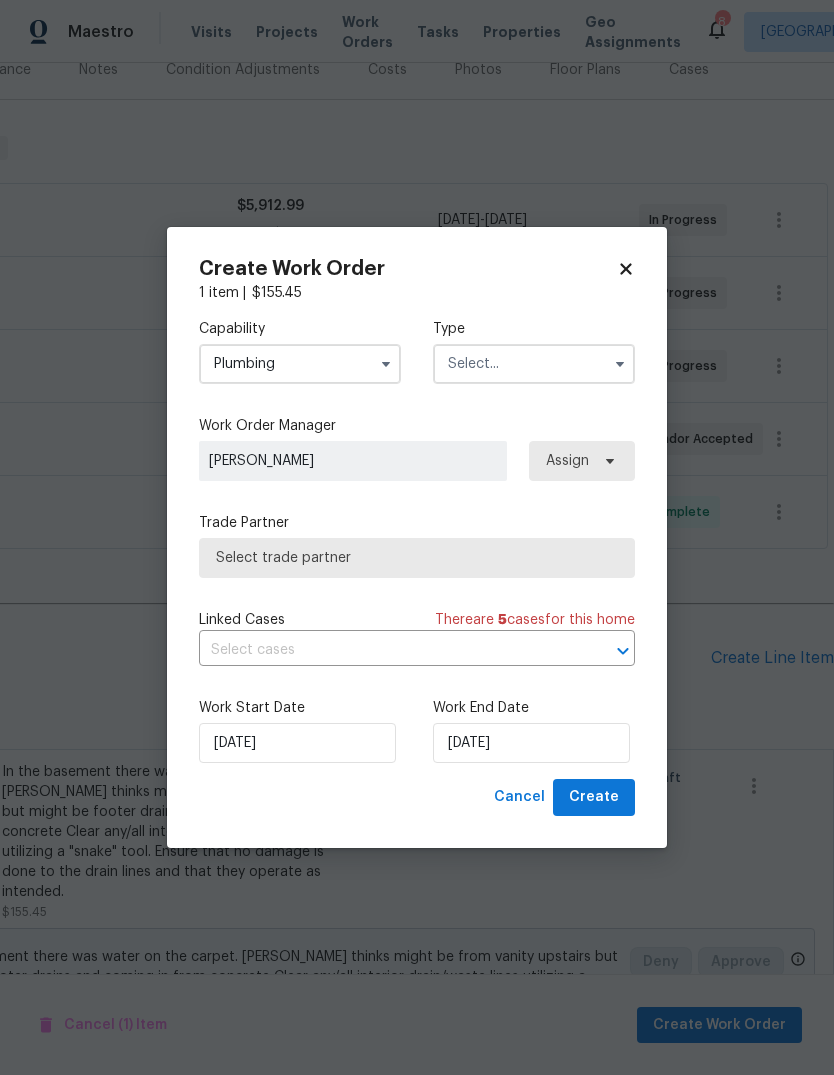 click at bounding box center (534, 364) 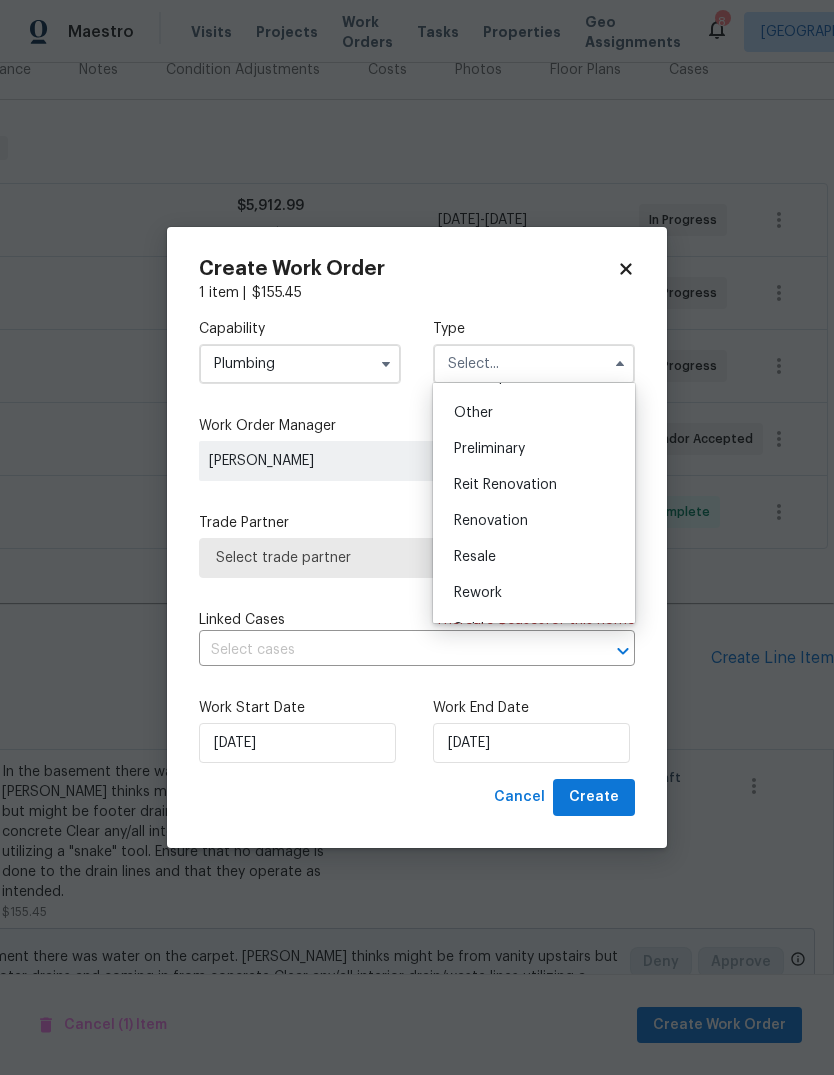 scroll, scrollTop: 394, scrollLeft: 0, axis: vertical 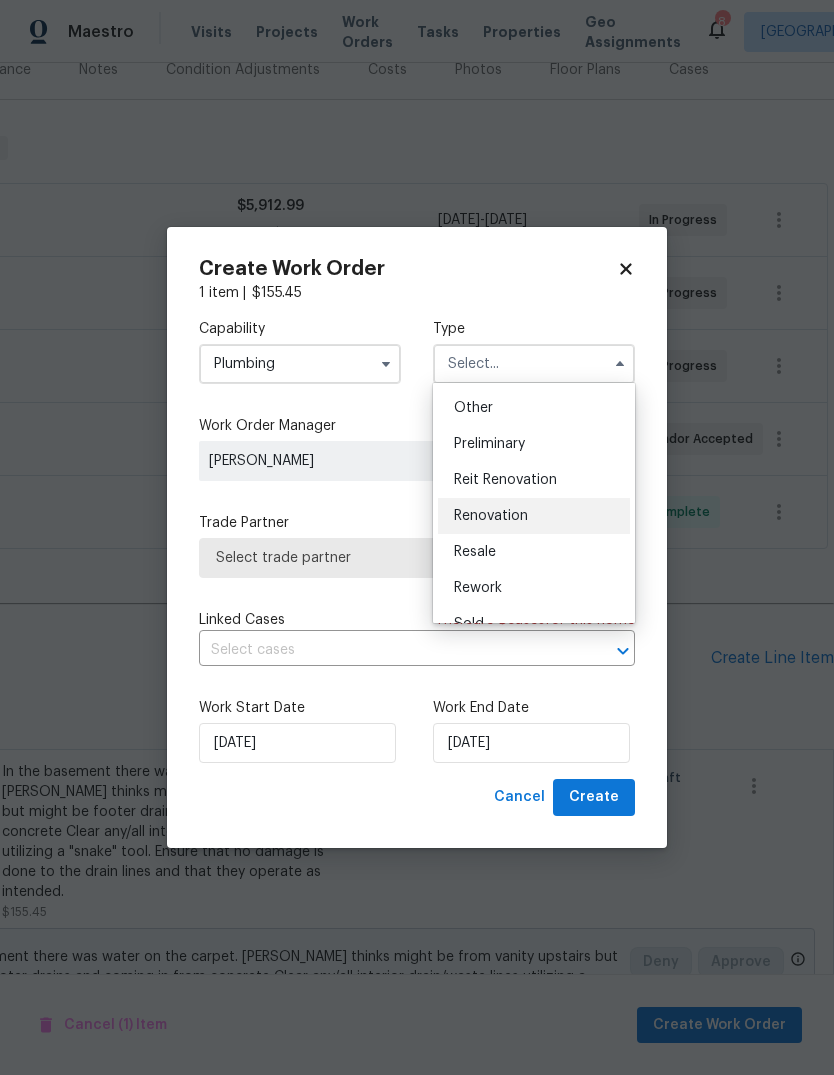 click on "Renovation" at bounding box center [534, 516] 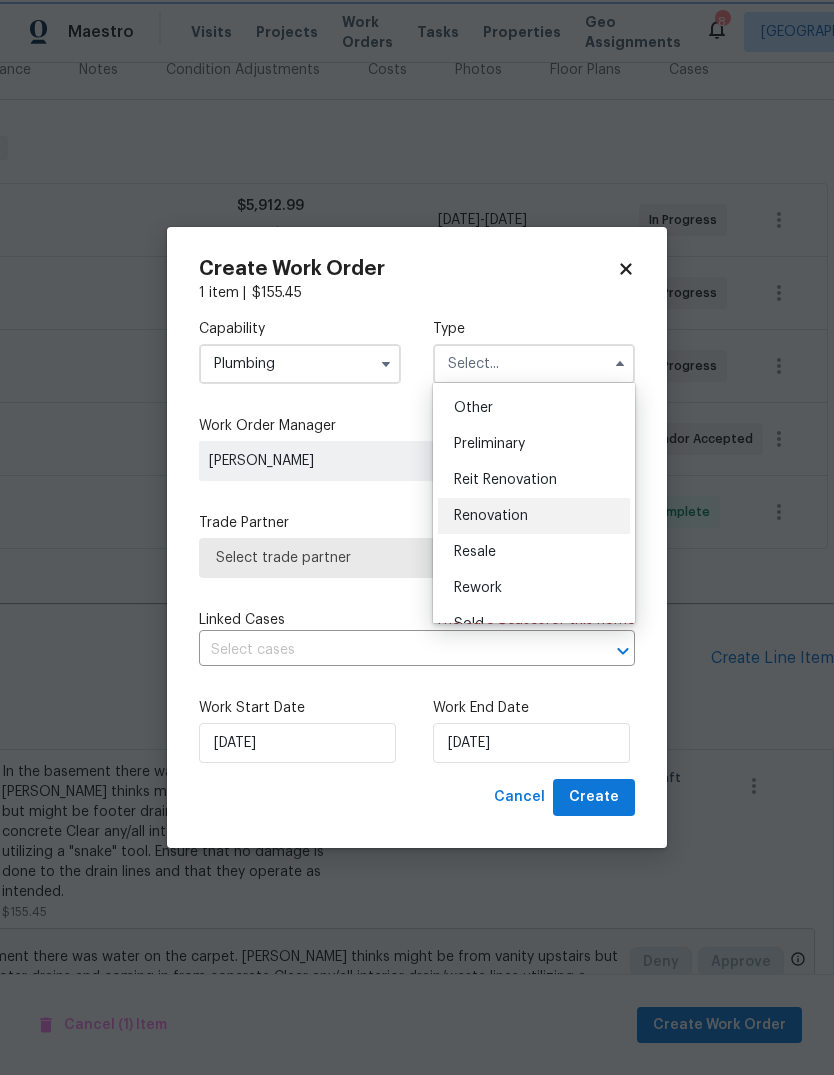 type on "Renovation" 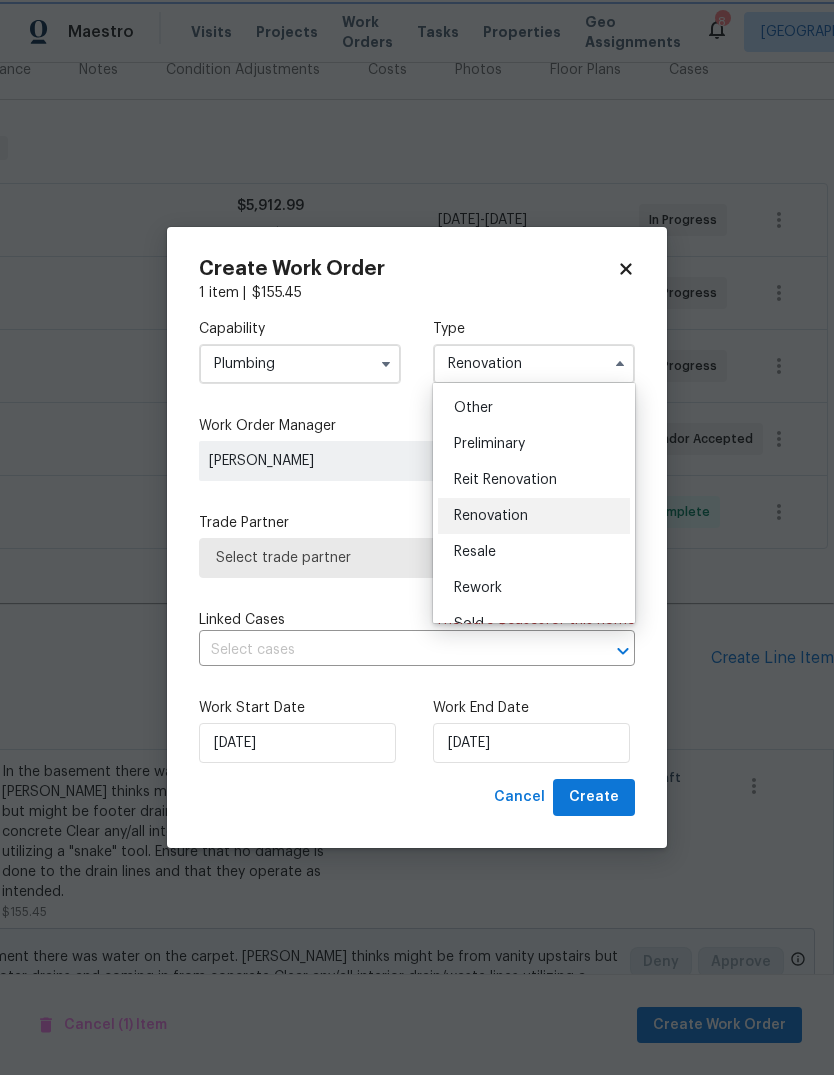 scroll, scrollTop: 0, scrollLeft: 0, axis: both 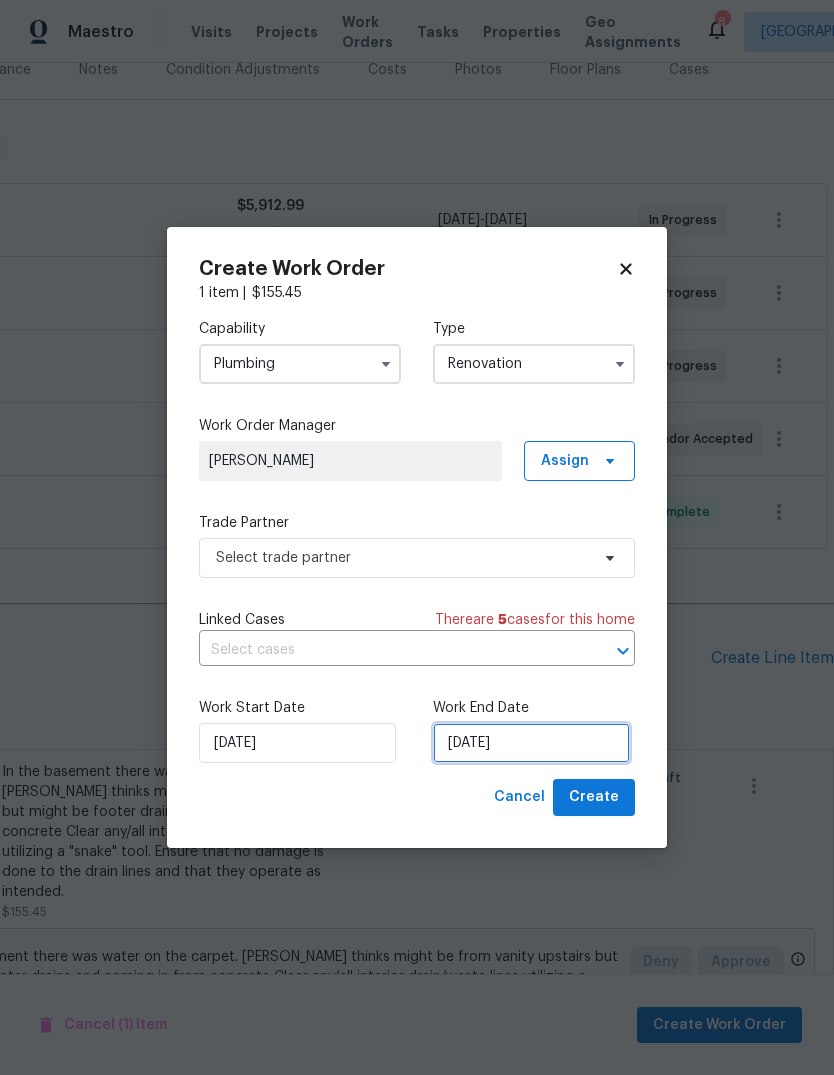 click on "7/14/2025" at bounding box center (531, 743) 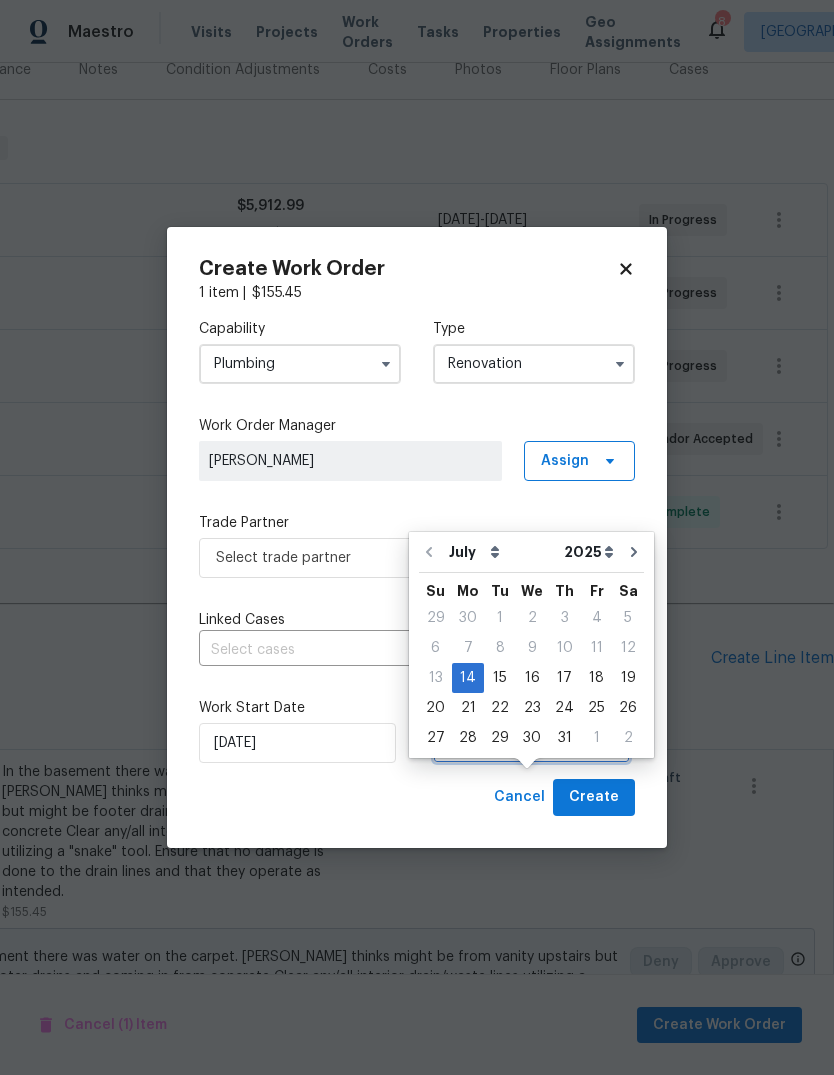 scroll, scrollTop: 63, scrollLeft: 0, axis: vertical 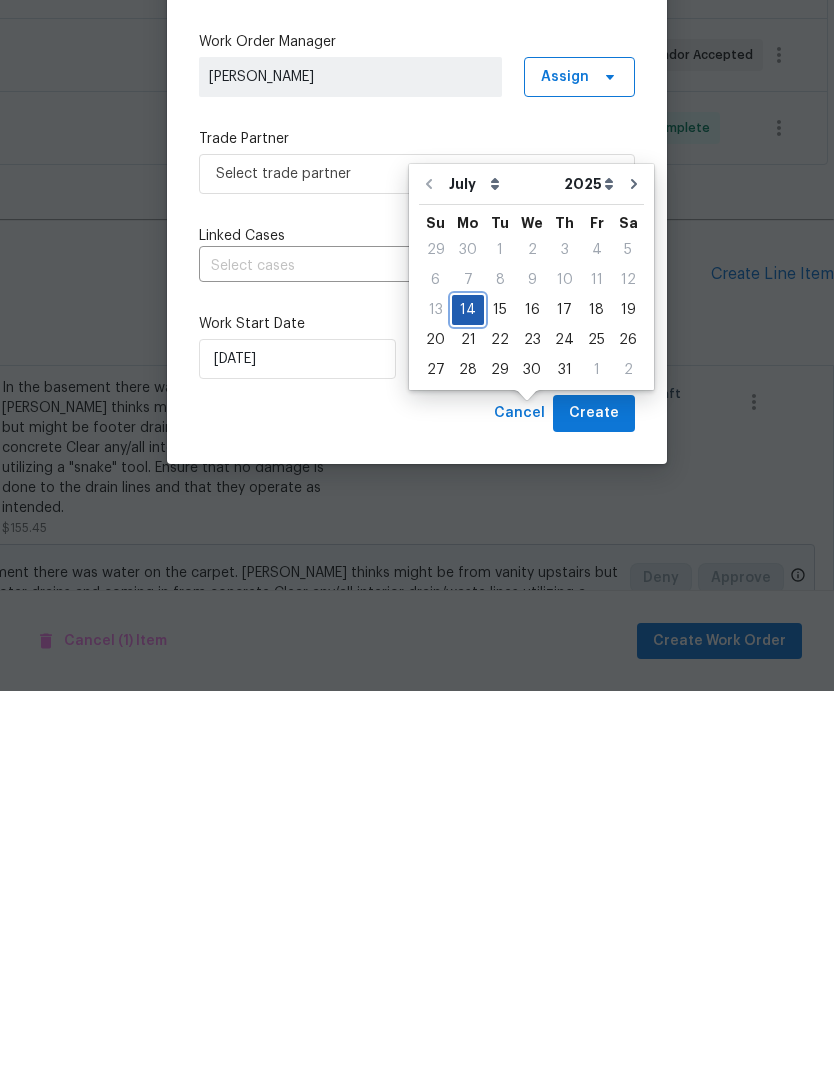 click on "14" at bounding box center (468, 694) 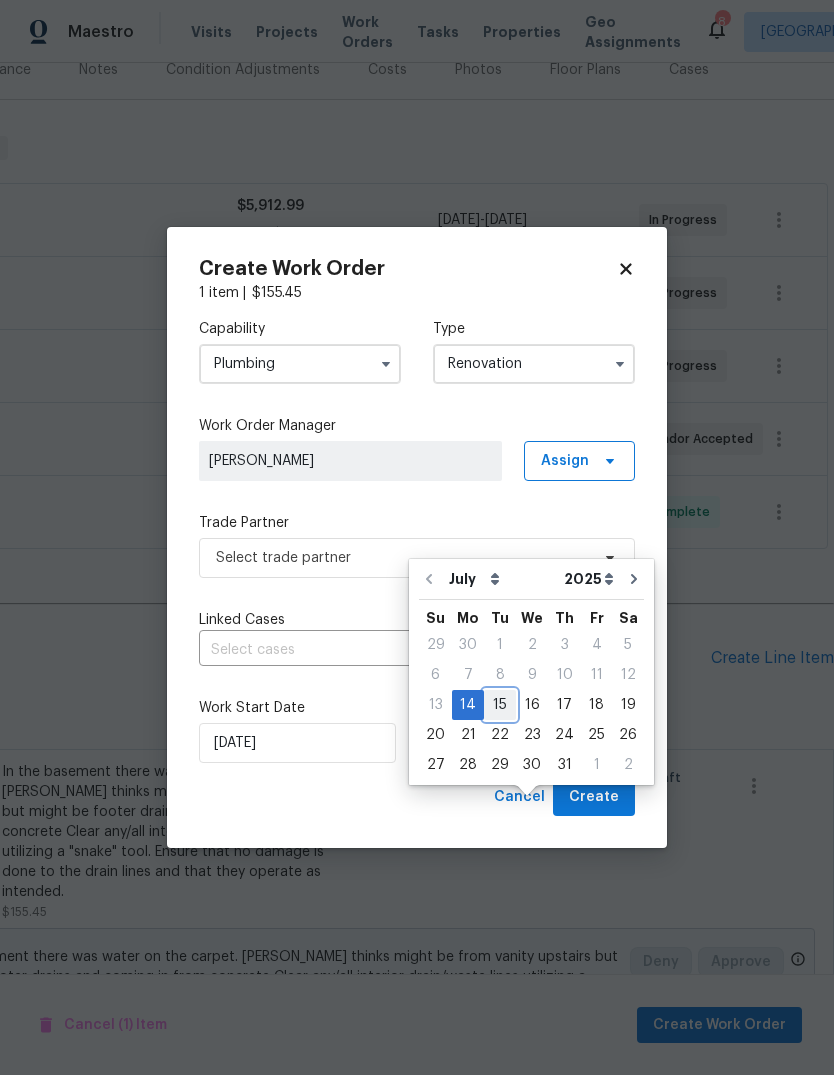 click on "15" at bounding box center (500, 705) 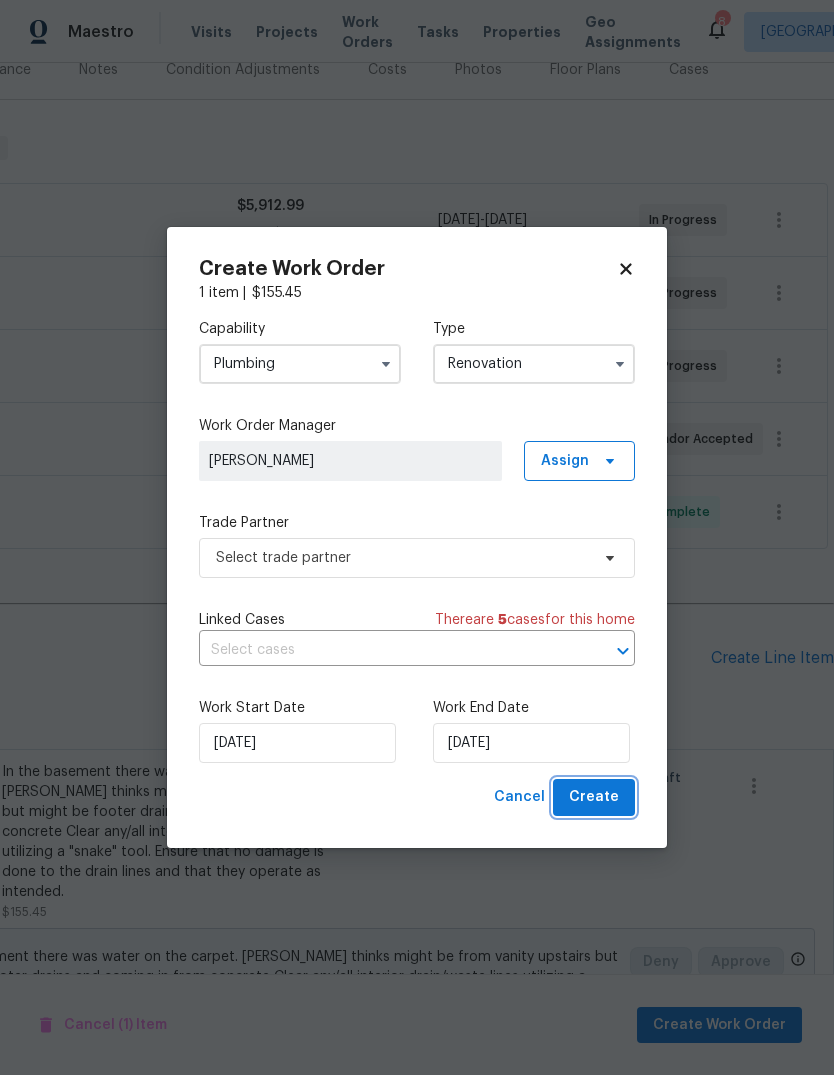 click on "Create" at bounding box center (594, 797) 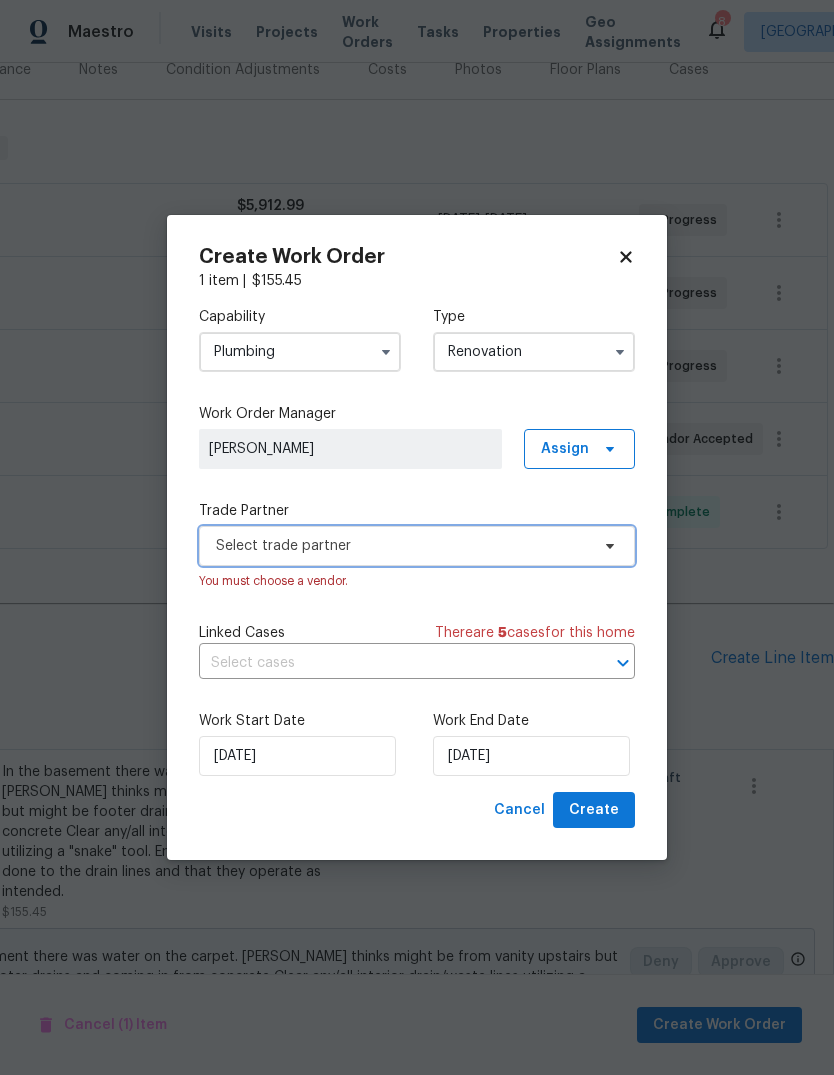 click on "Select trade partner" at bounding box center [402, 546] 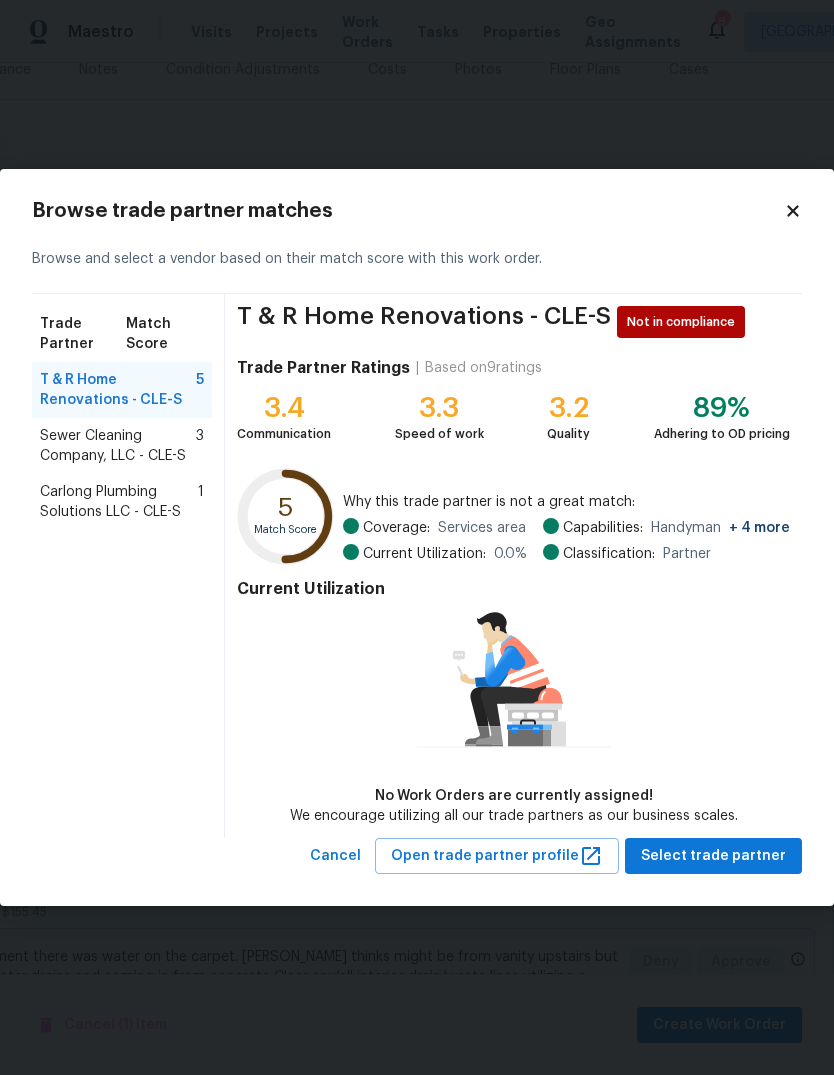 click on "Carlong Plumbing Solutions LLC - CLE-S" at bounding box center (119, 502) 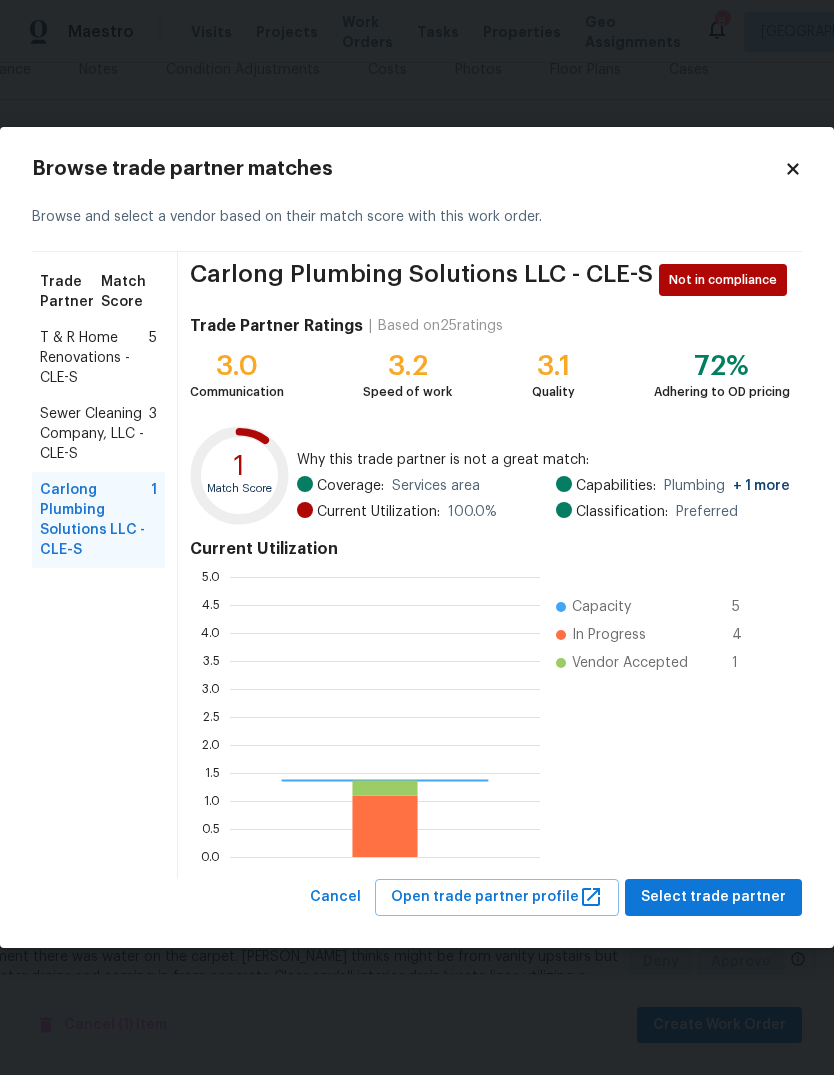 scroll, scrollTop: 2, scrollLeft: 2, axis: both 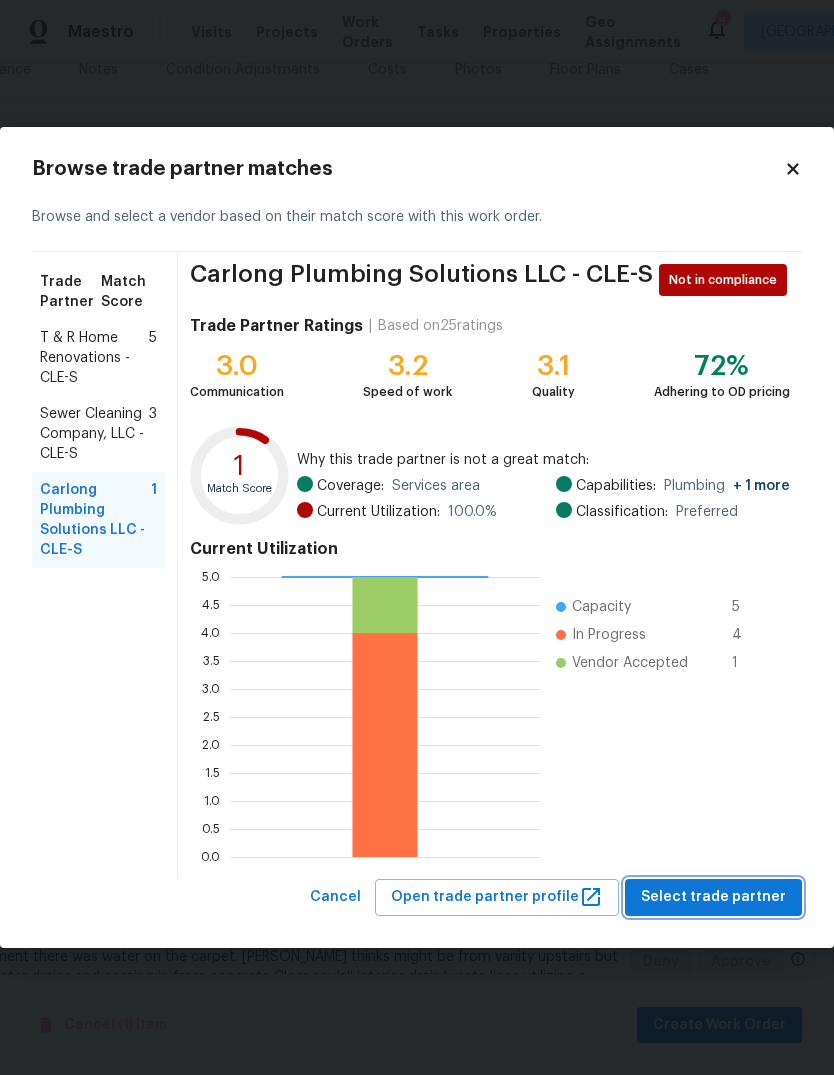 click on "Select trade partner" at bounding box center [713, 897] 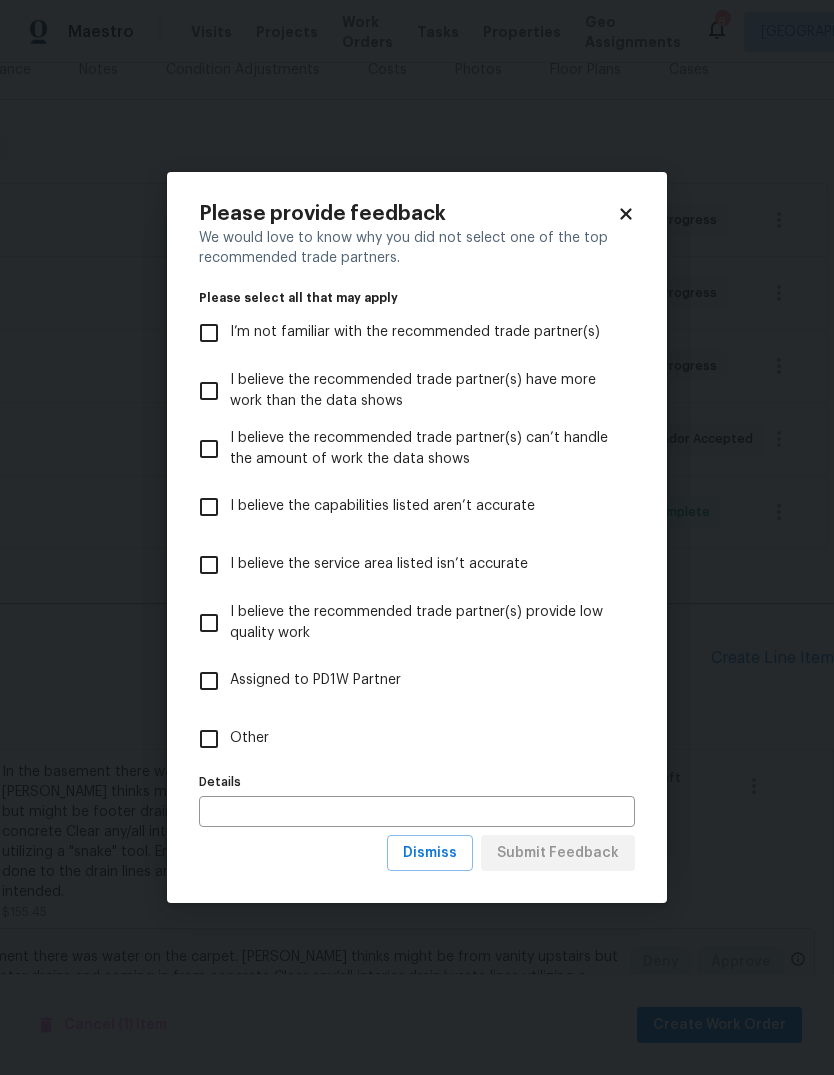 click on "Other" at bounding box center [209, 739] 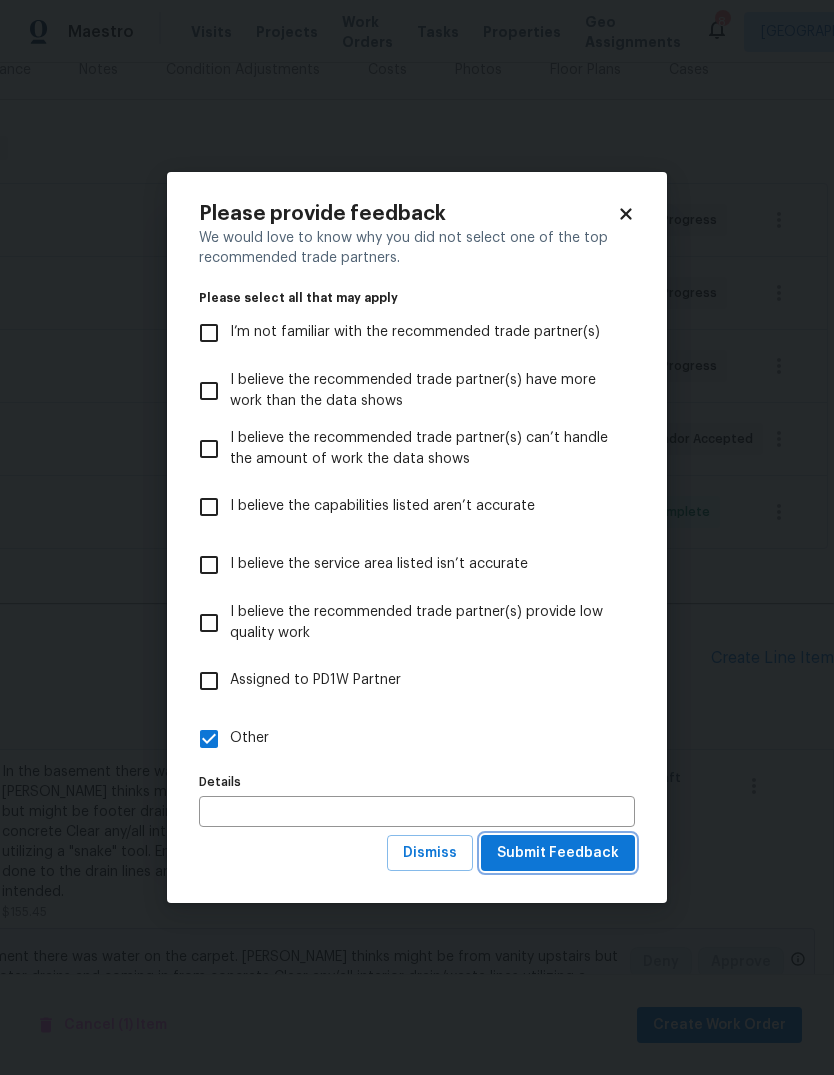 click on "Submit Feedback" at bounding box center (558, 853) 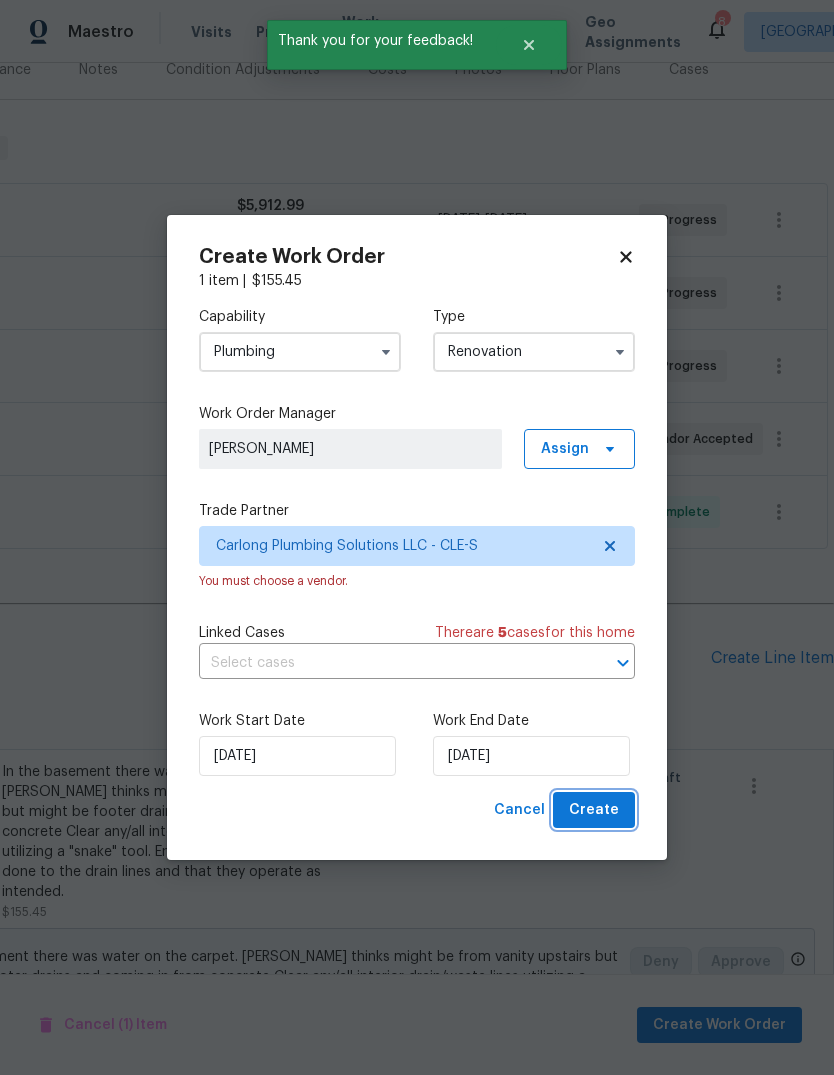 click on "Create" at bounding box center (594, 810) 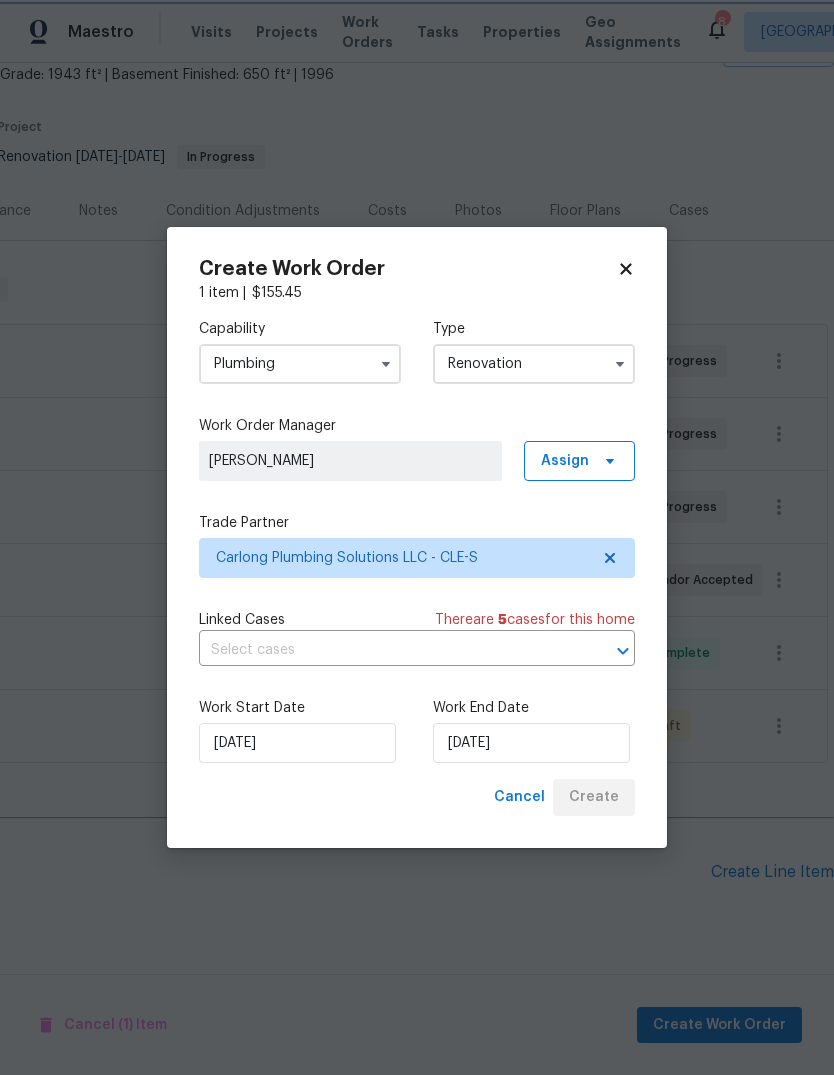 scroll, scrollTop: 46, scrollLeft: 296, axis: both 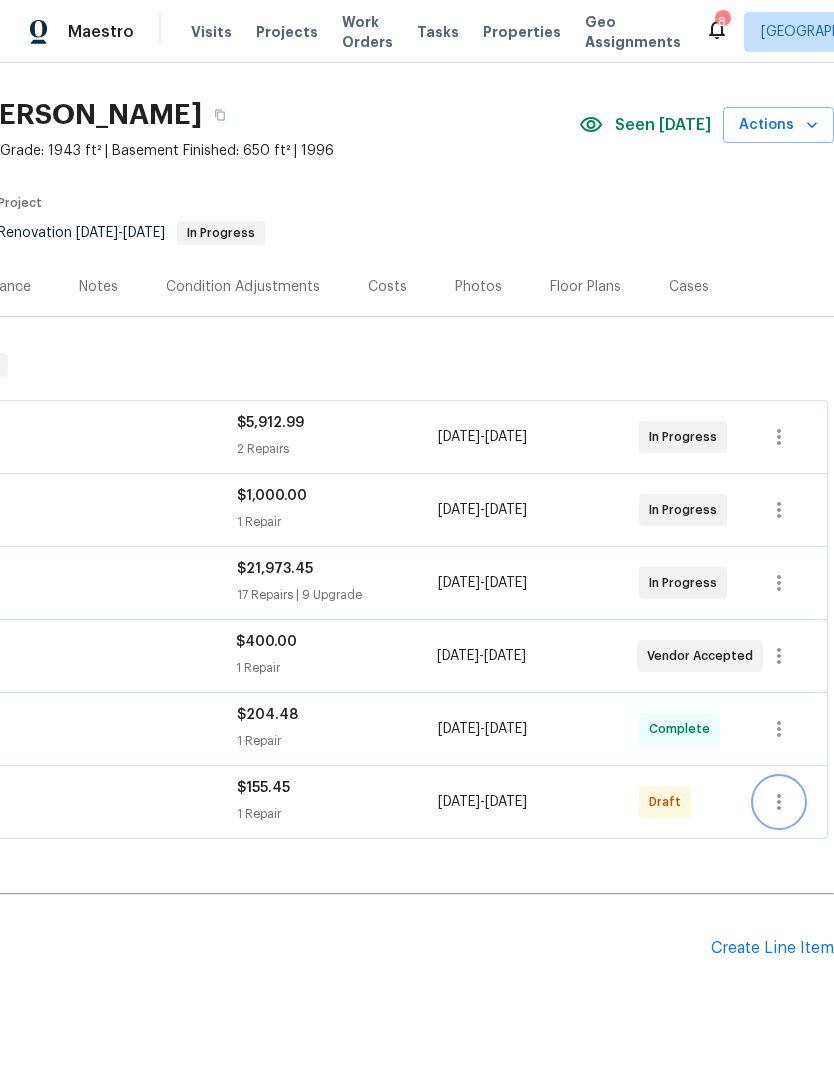 click 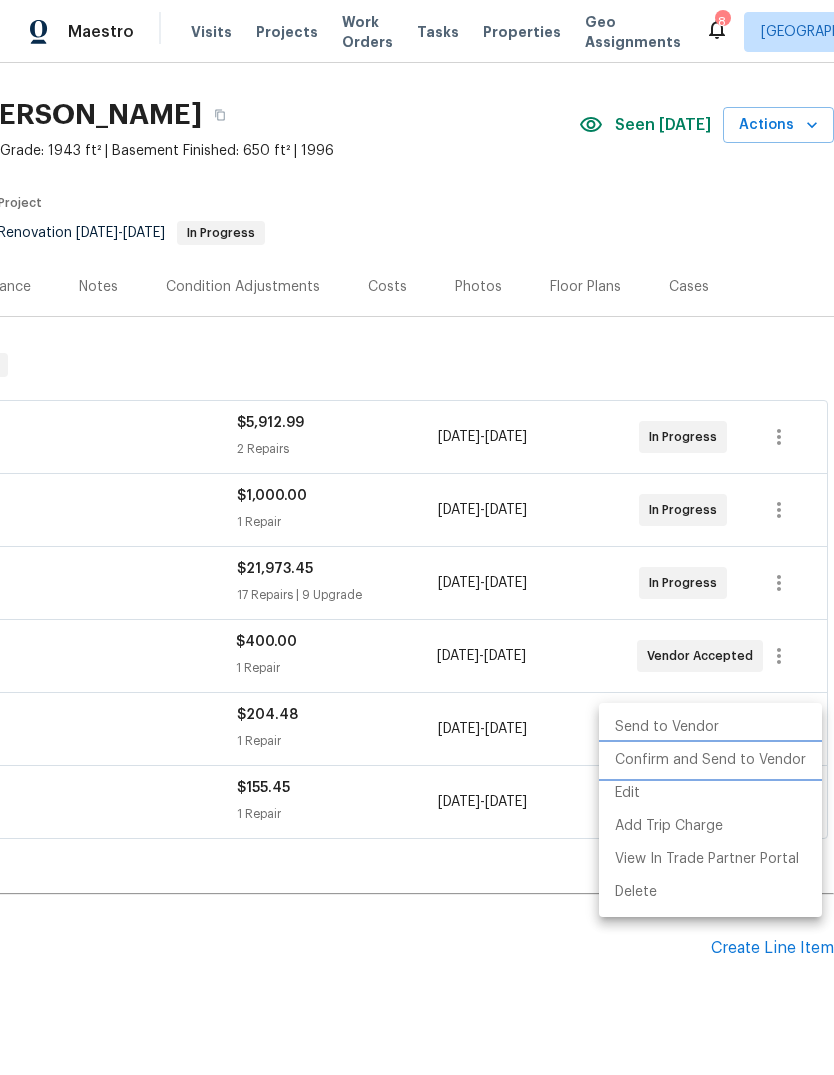 click on "Confirm and Send to Vendor" at bounding box center [710, 760] 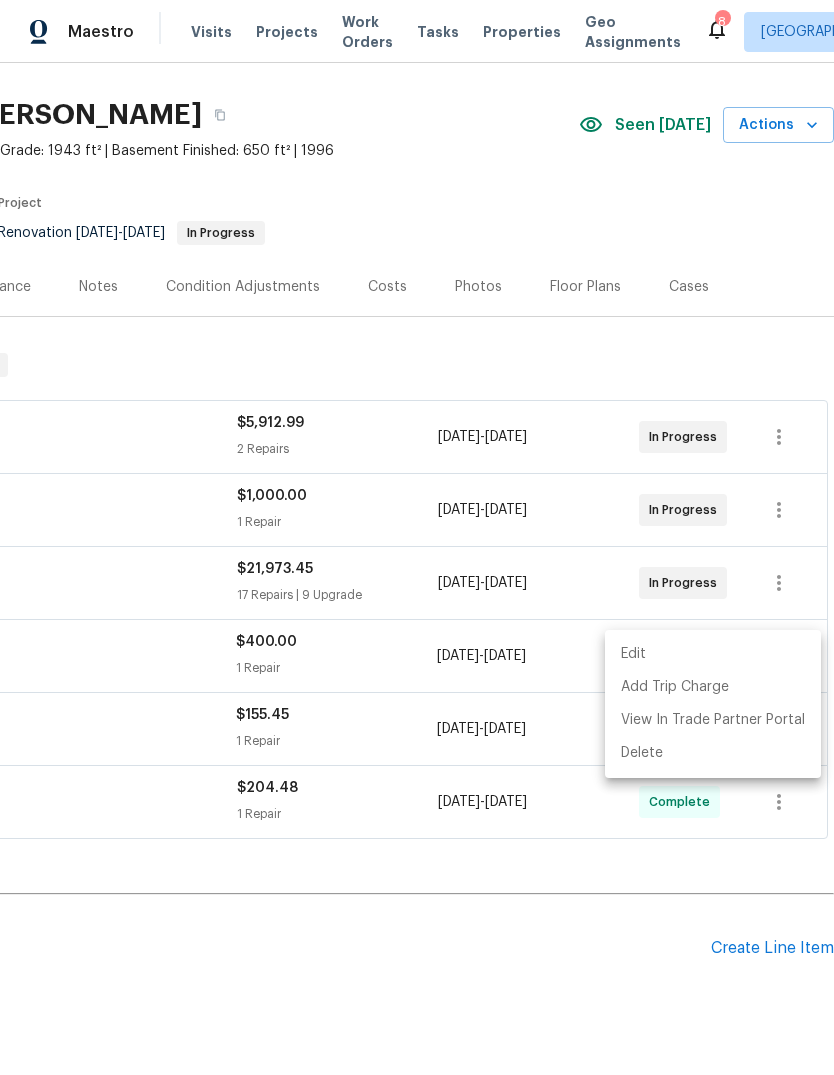 click at bounding box center (417, 537) 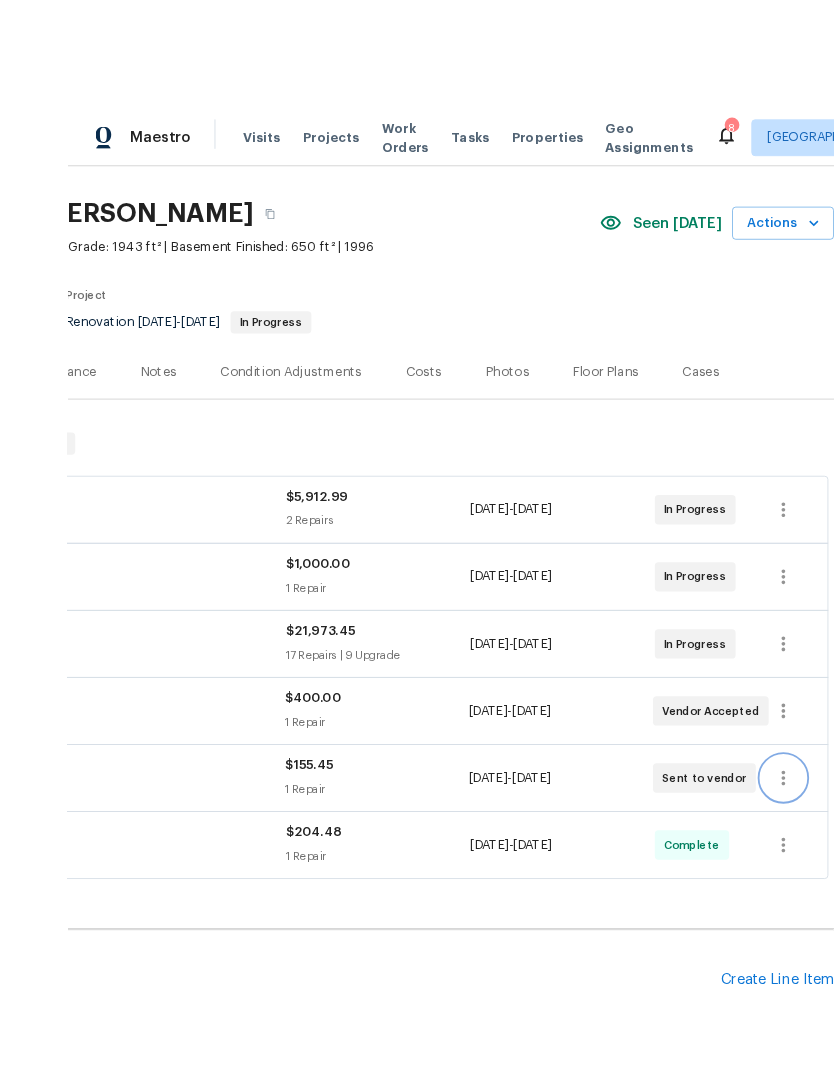 scroll, scrollTop: 75, scrollLeft: 0, axis: vertical 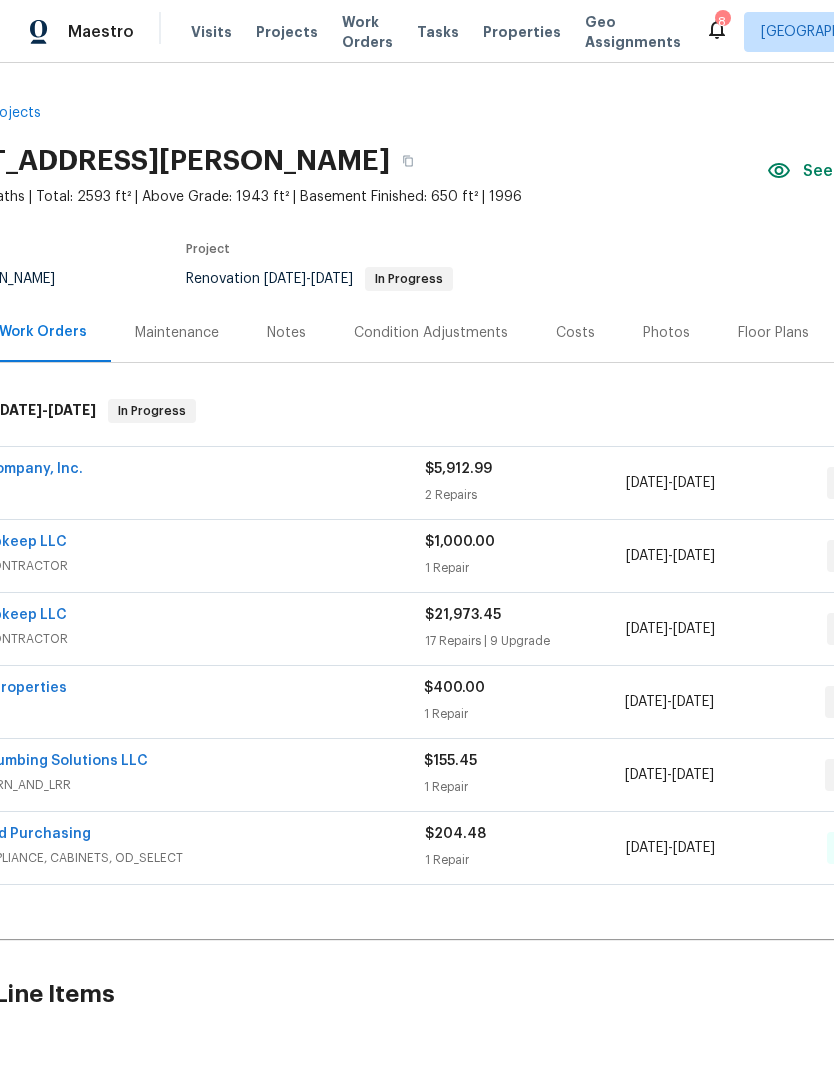 click on "Notes" at bounding box center (286, 333) 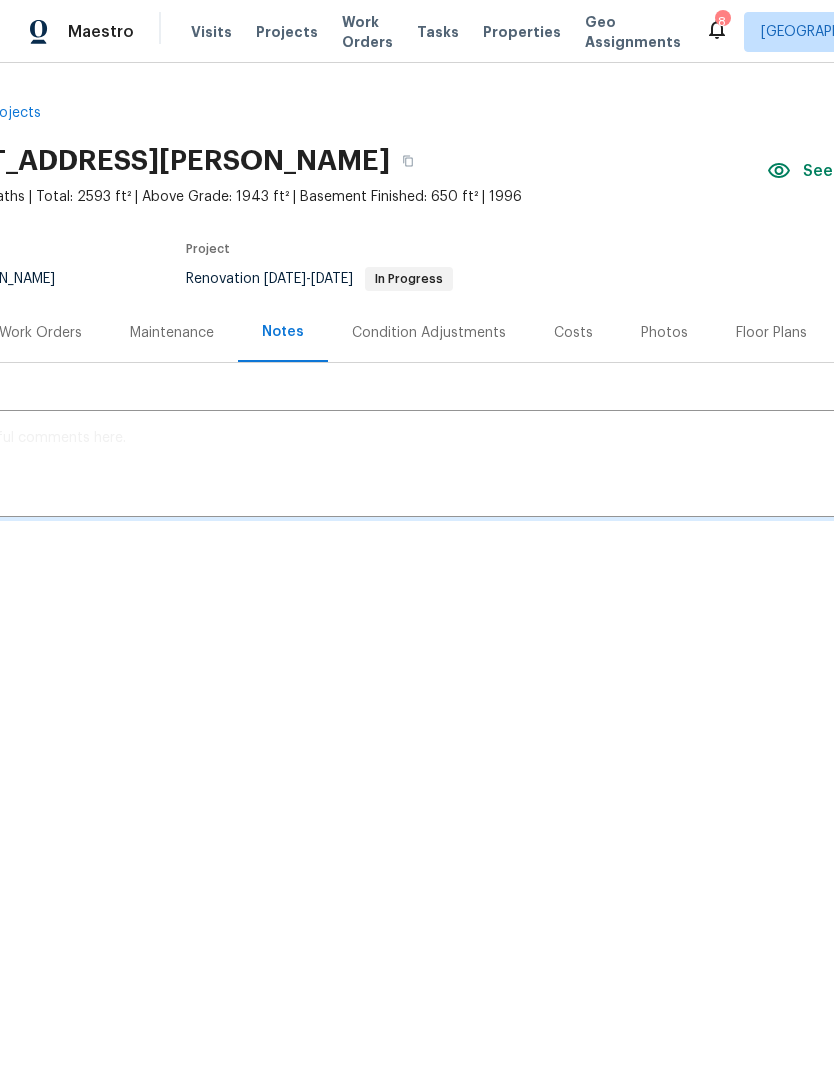 scroll, scrollTop: 0, scrollLeft: 0, axis: both 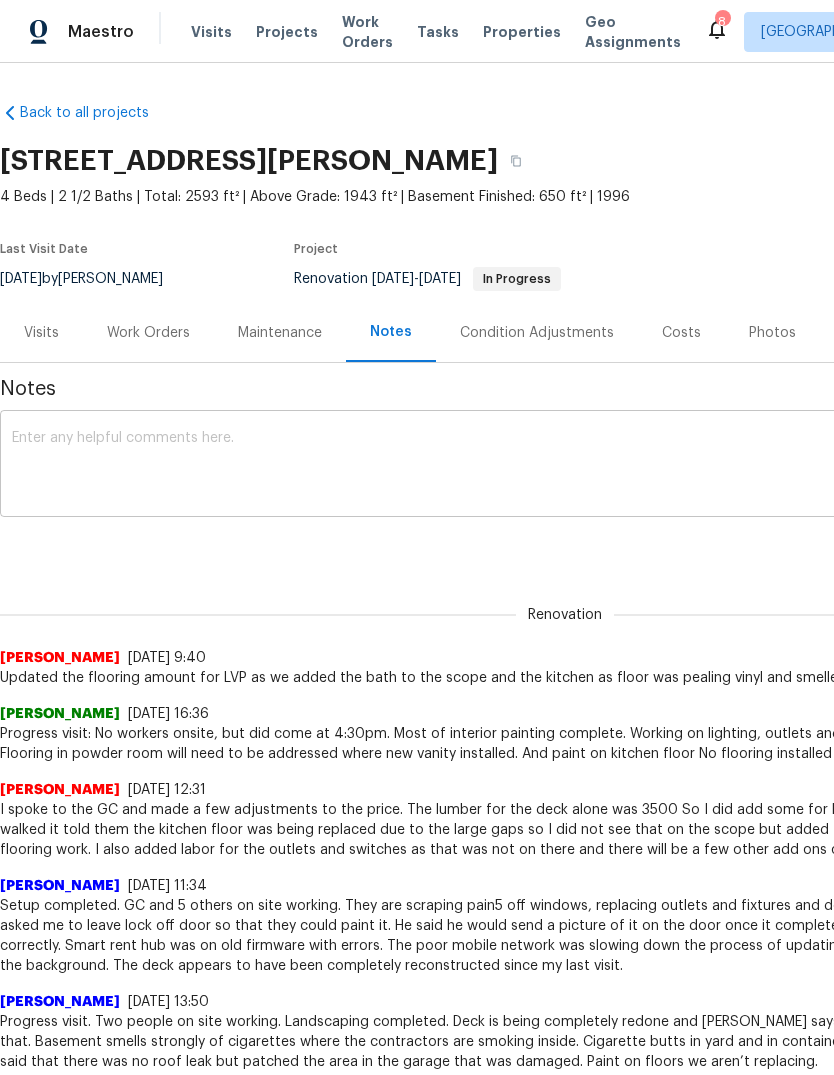 click at bounding box center [565, 466] 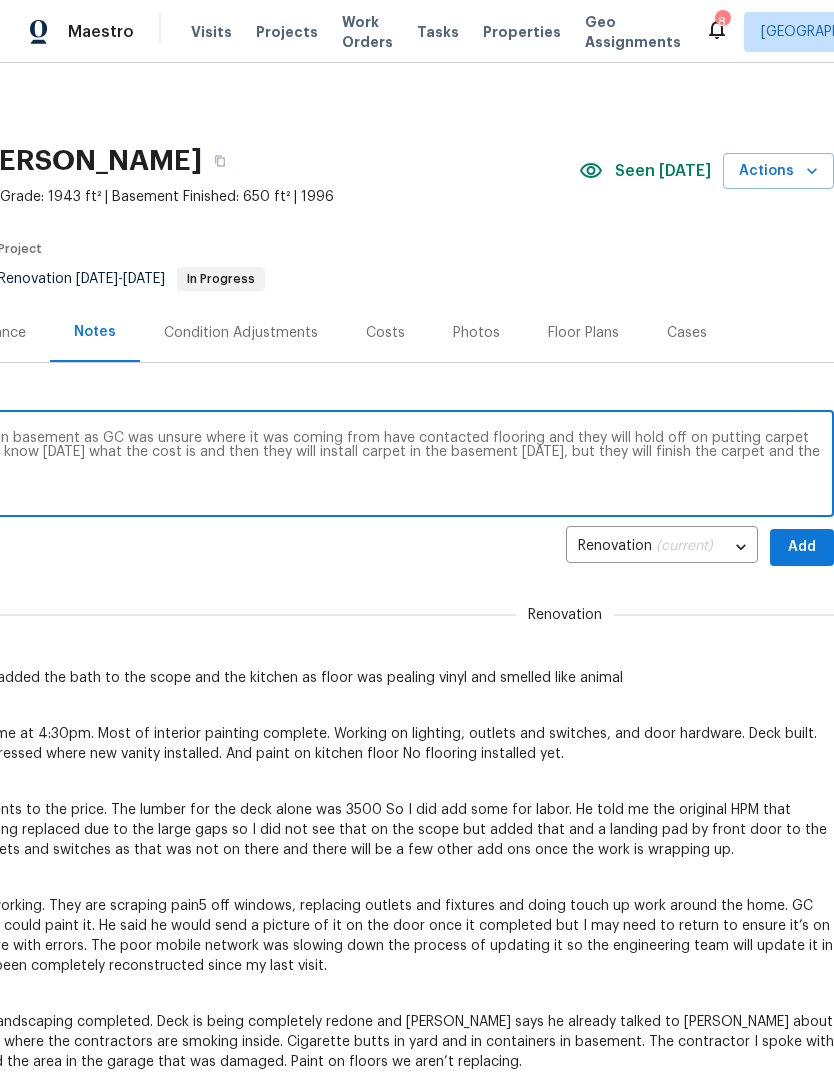 scroll, scrollTop: 0, scrollLeft: 296, axis: horizontal 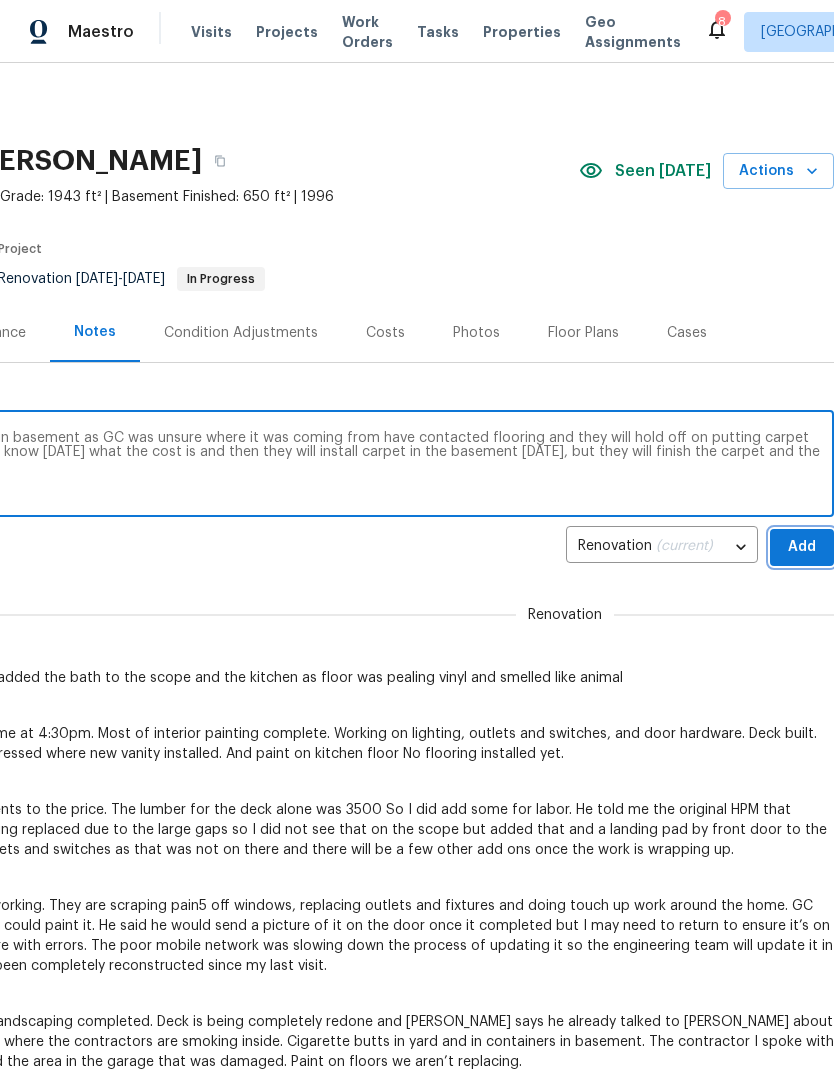 click on "Add" at bounding box center (802, 547) 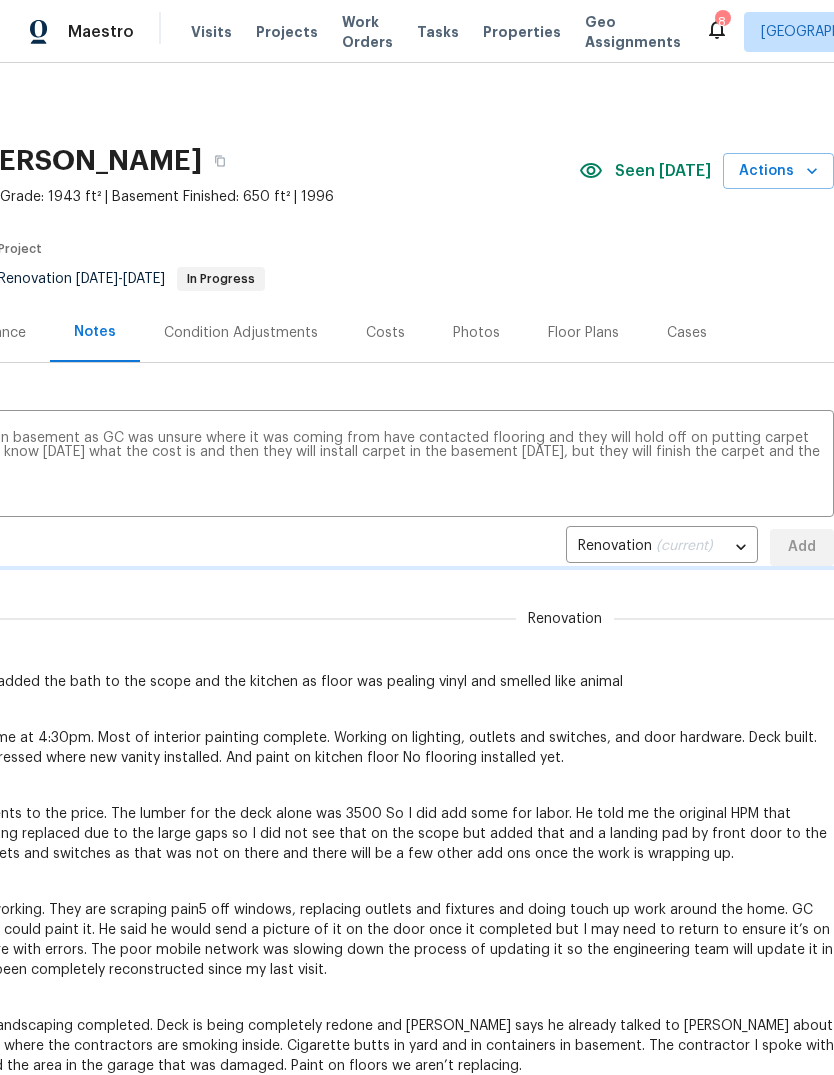 type 